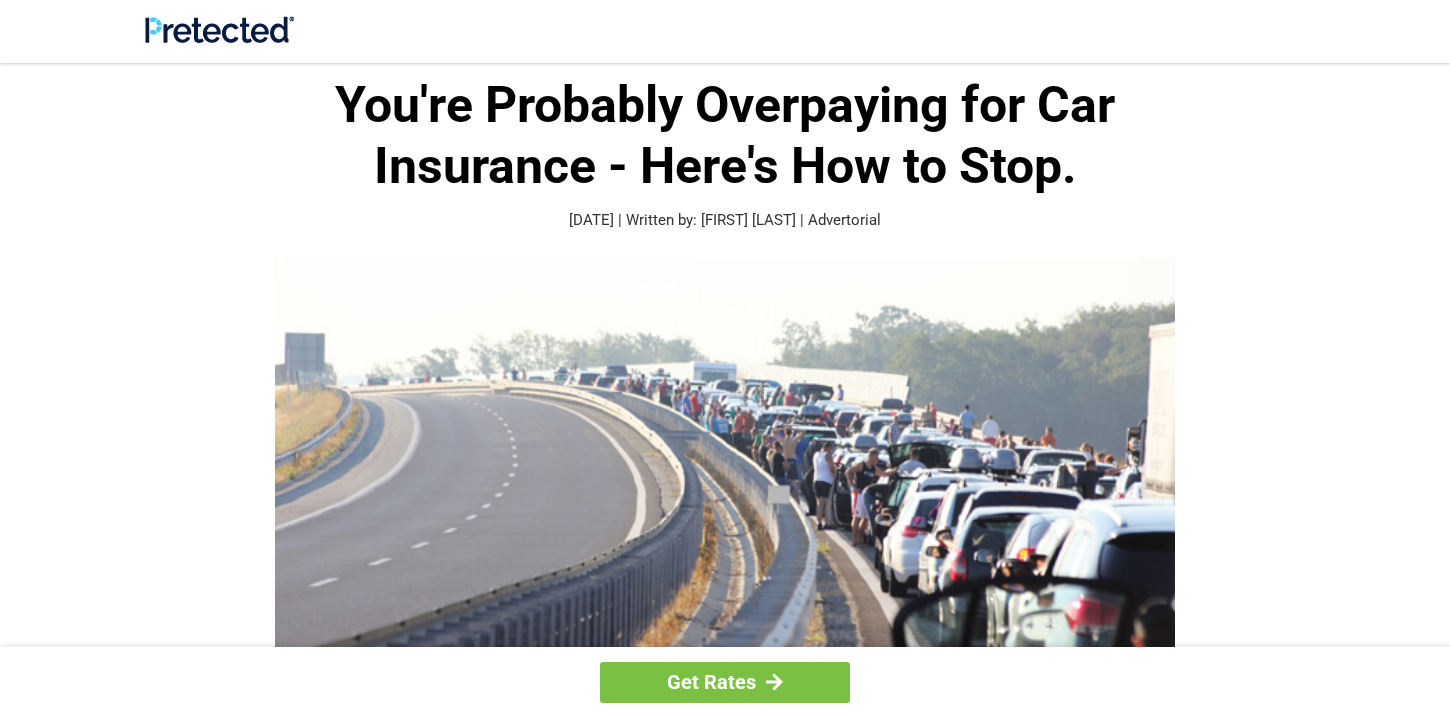 scroll, scrollTop: 0, scrollLeft: 0, axis: both 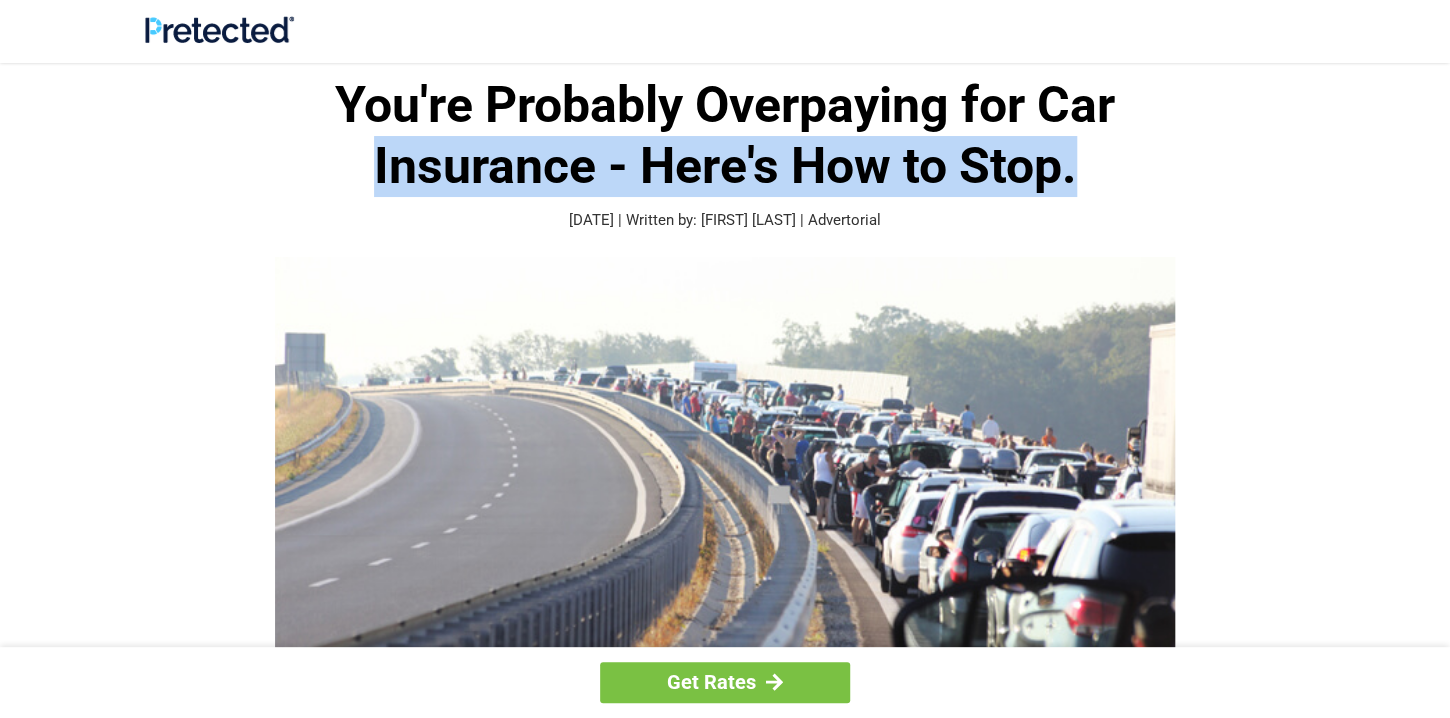 drag, startPoint x: 1448, startPoint y: 124, endPoint x: 1455, endPoint y: 144, distance: 21.189621 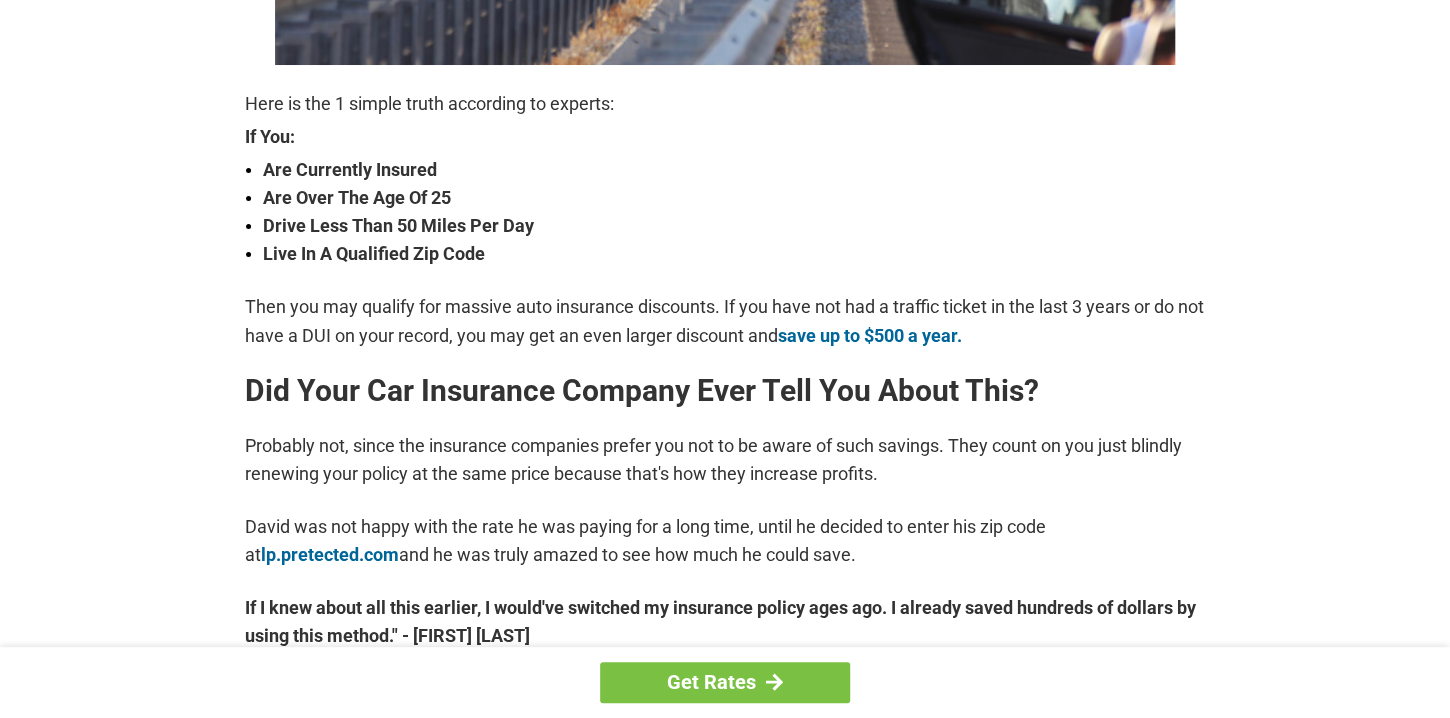 scroll, scrollTop: 701, scrollLeft: 0, axis: vertical 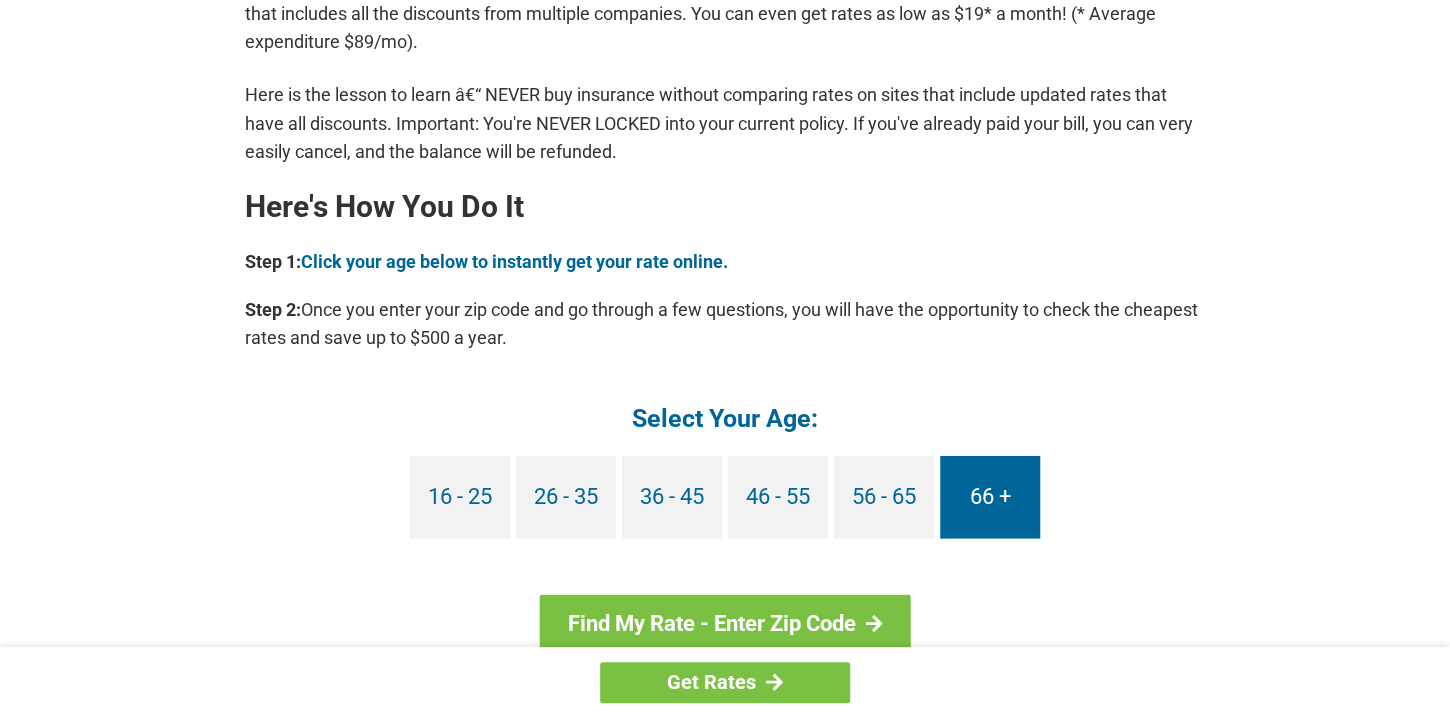click on "66 +" at bounding box center [990, 496] 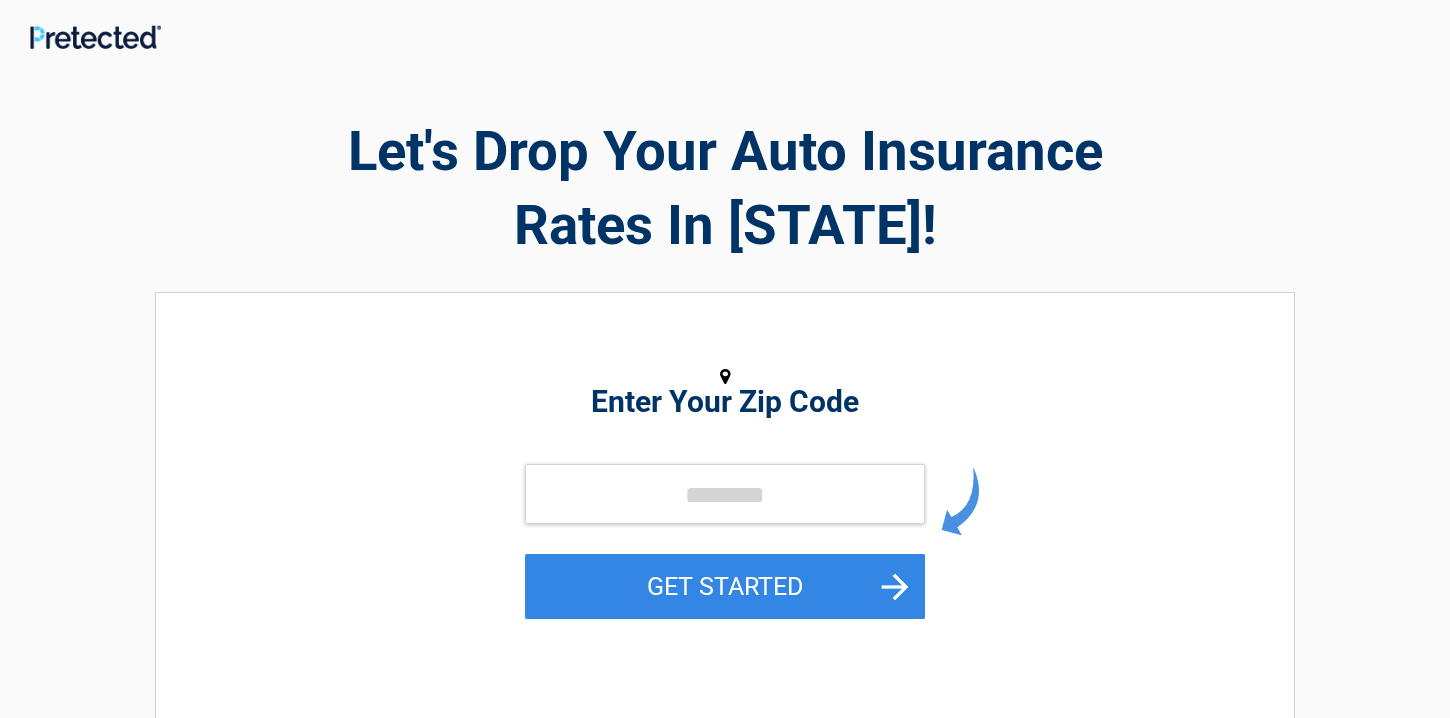 scroll, scrollTop: 0, scrollLeft: 0, axis: both 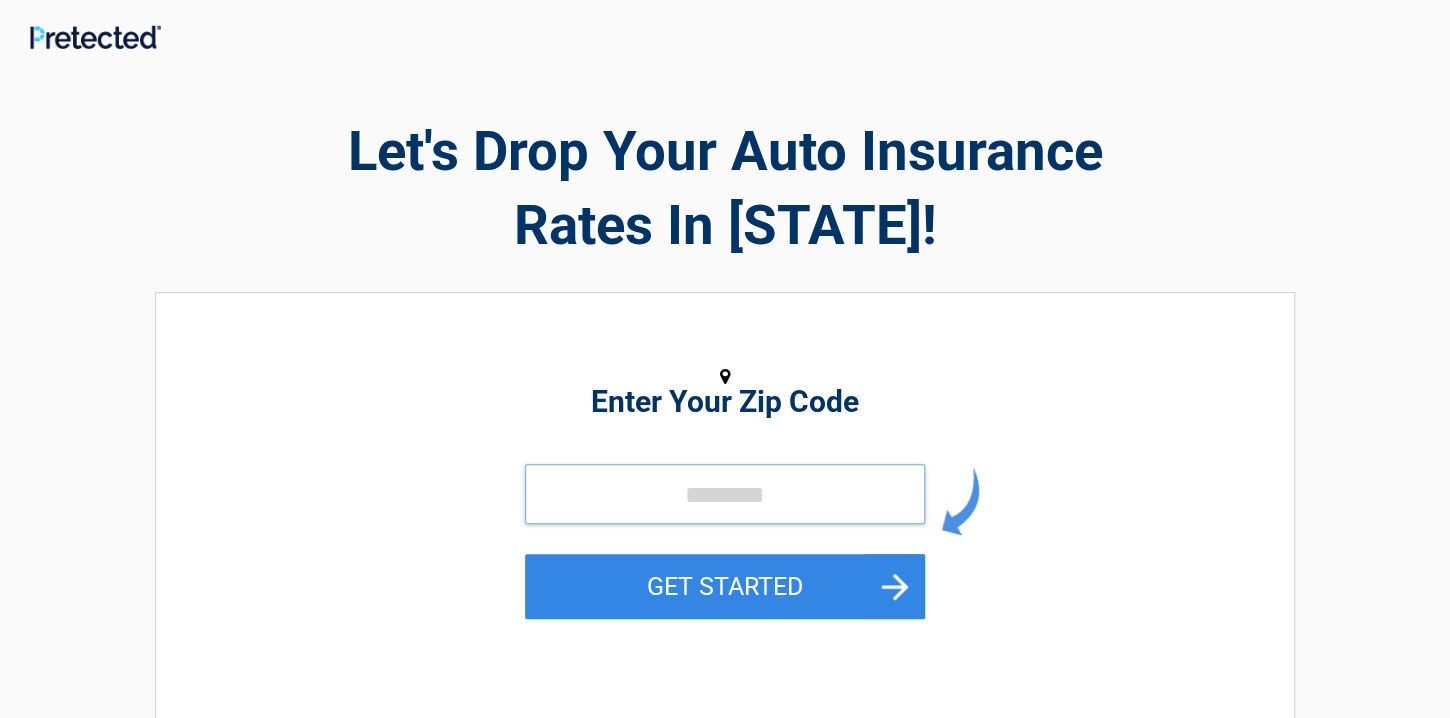 click at bounding box center [725, 494] 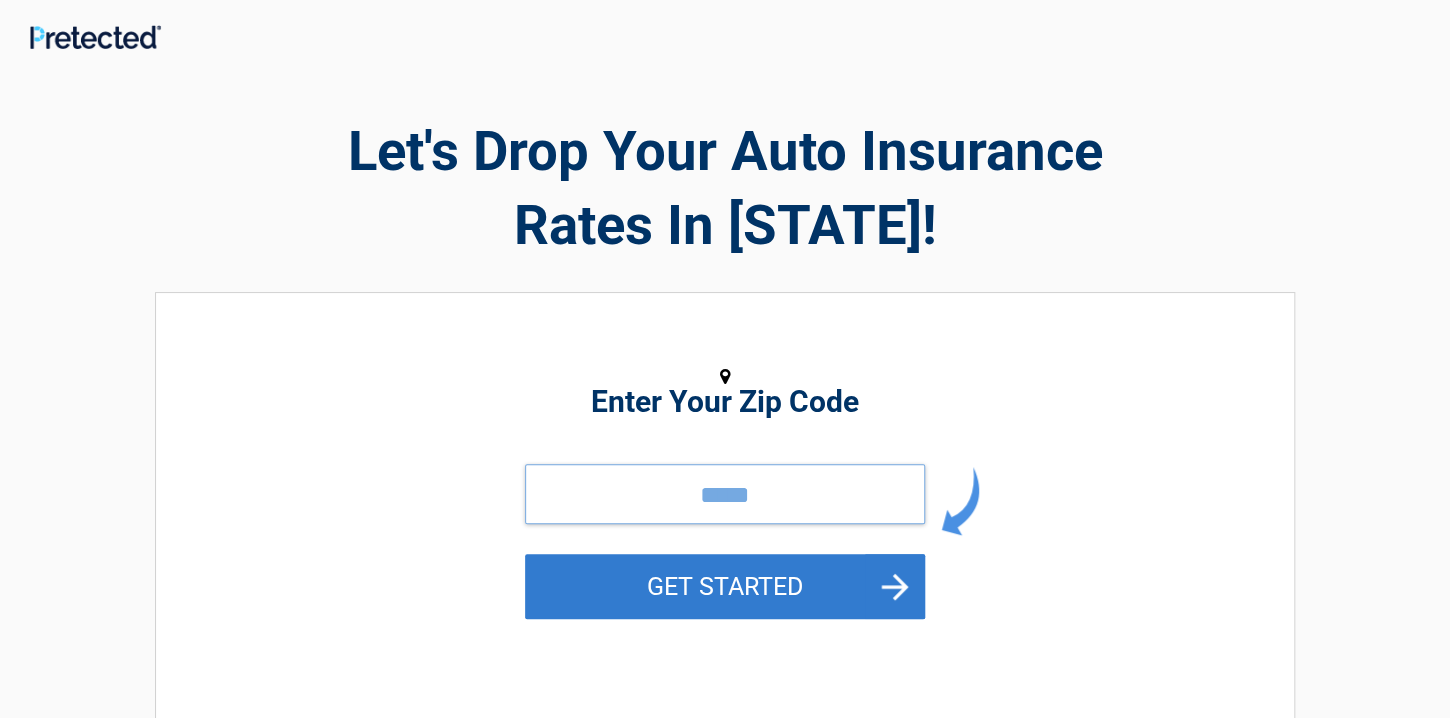type on "*****" 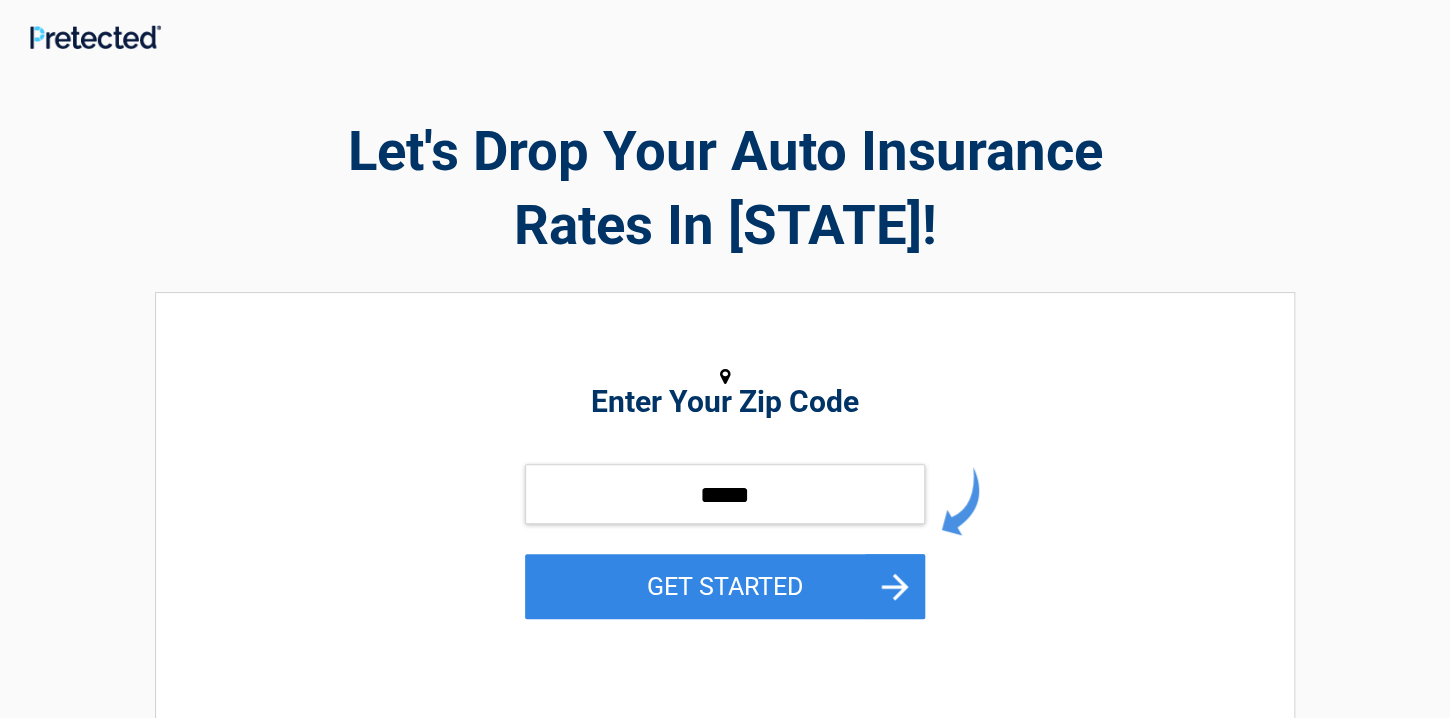 click on "GET STARTED" at bounding box center [725, 586] 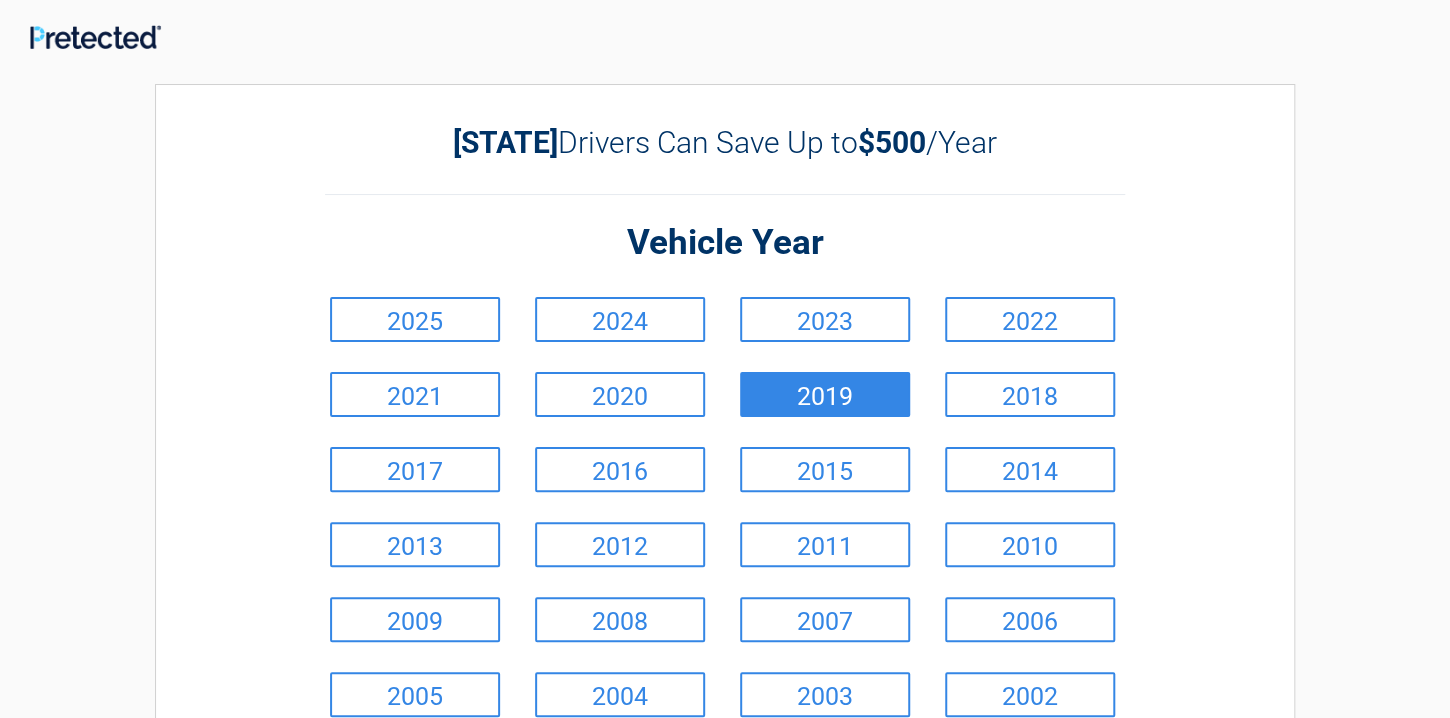 click on "2019" at bounding box center [825, 394] 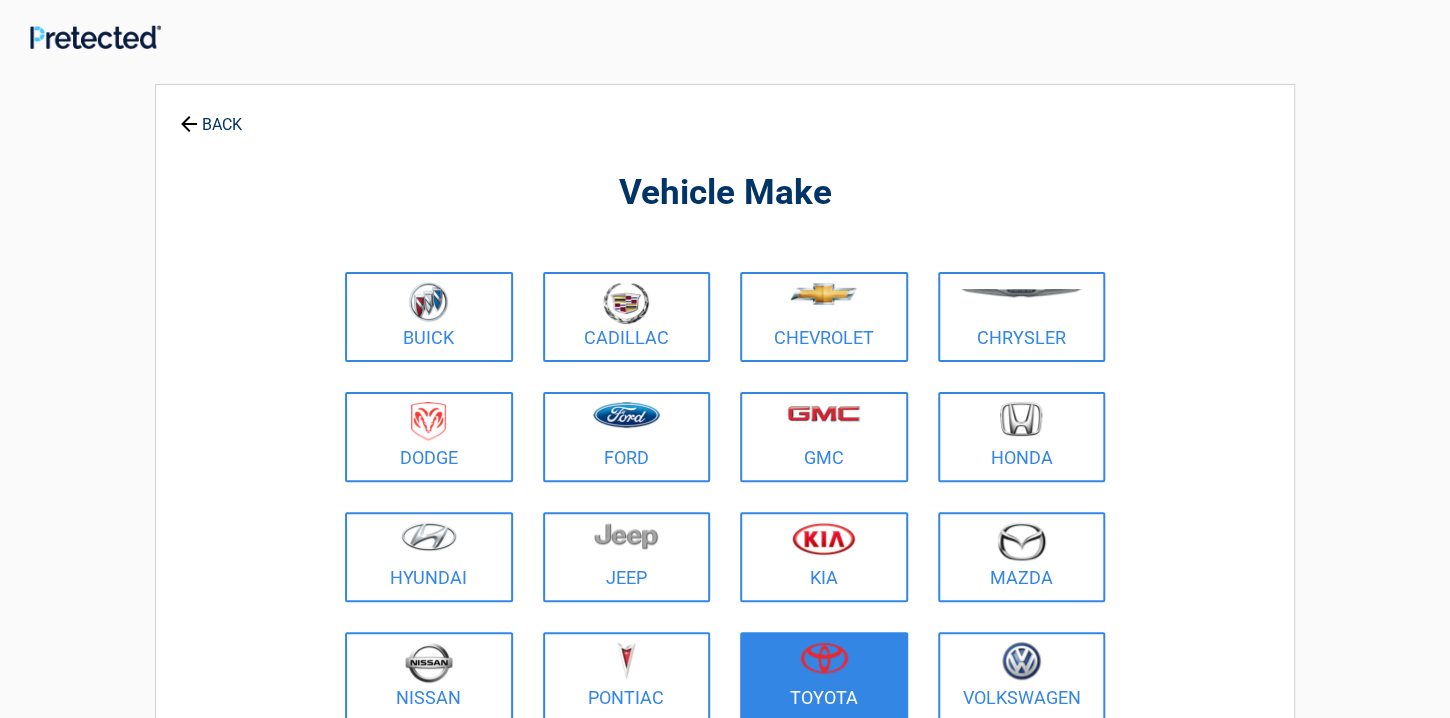 click at bounding box center (824, 664) 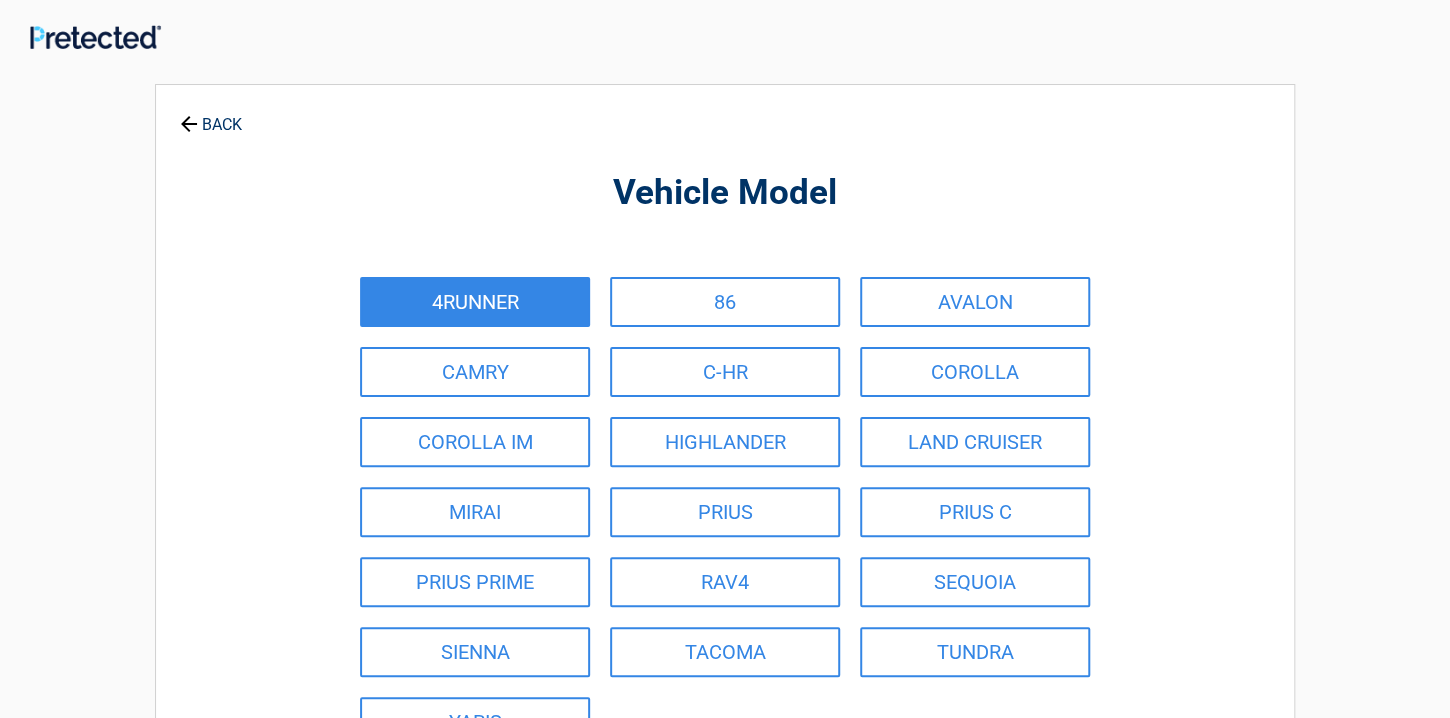 click on "4RUNNER" at bounding box center [475, 302] 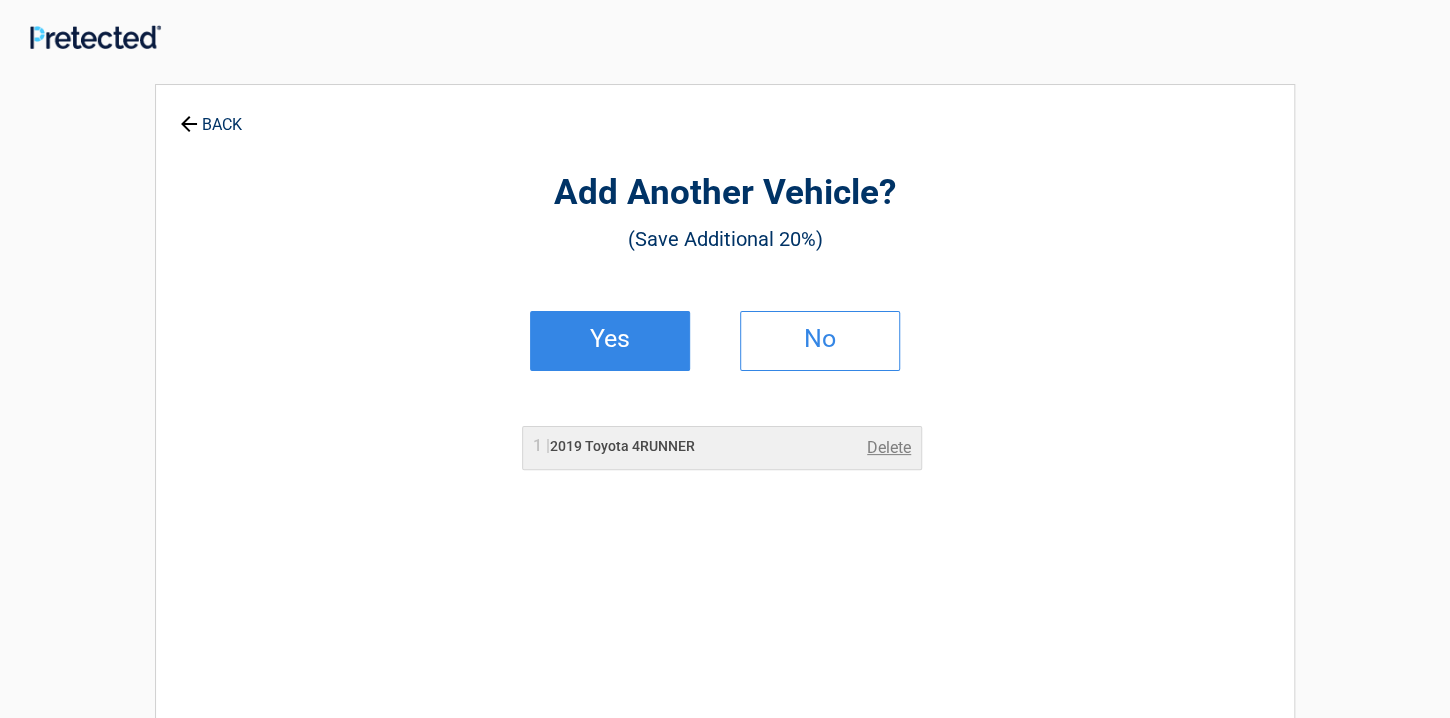click on "Yes" at bounding box center (610, 341) 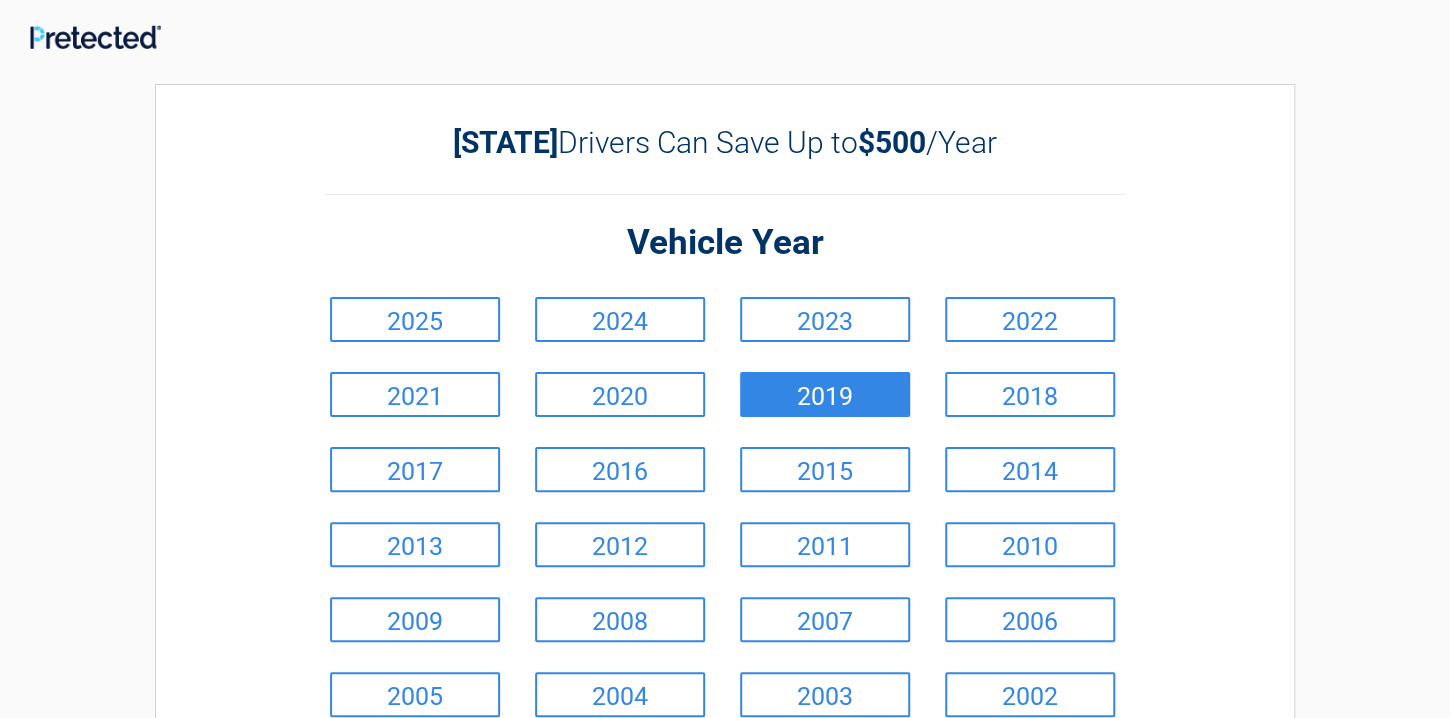 click on "2019" at bounding box center (825, 394) 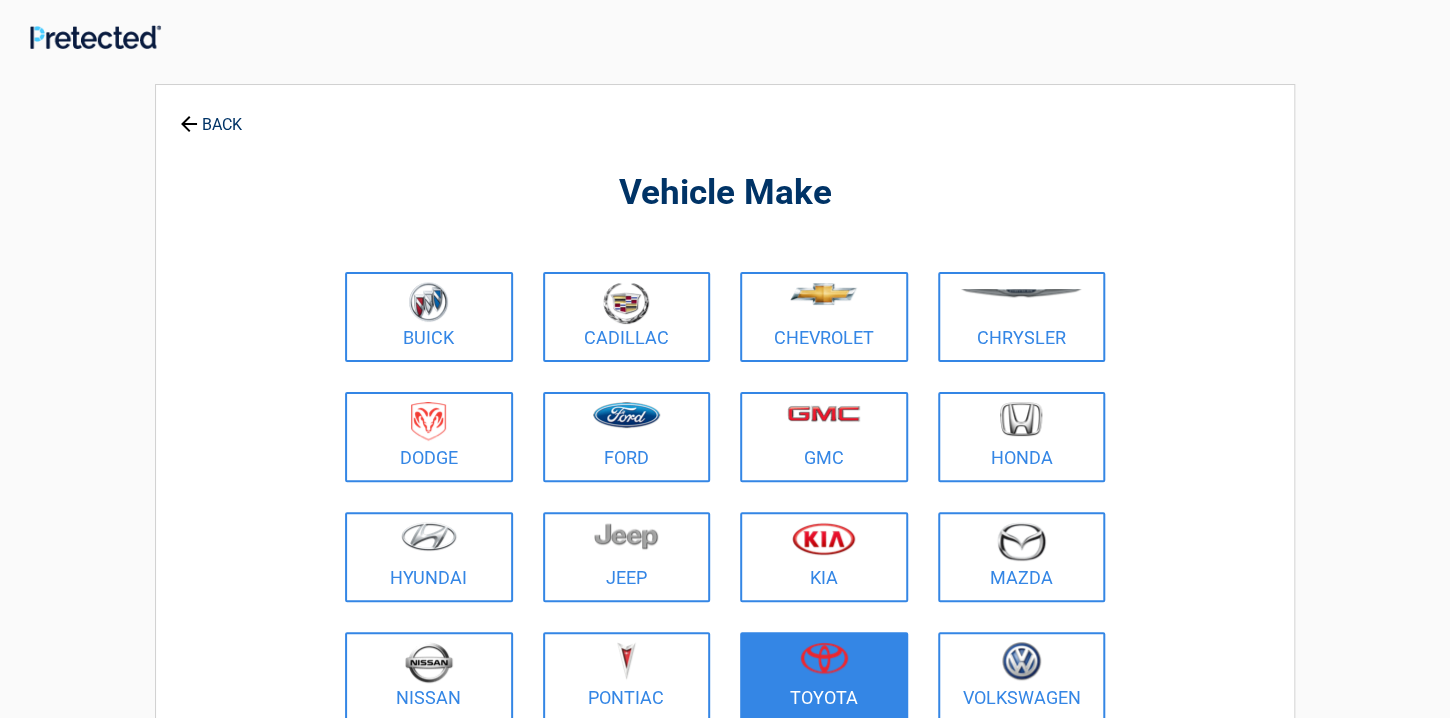 click at bounding box center (824, 664) 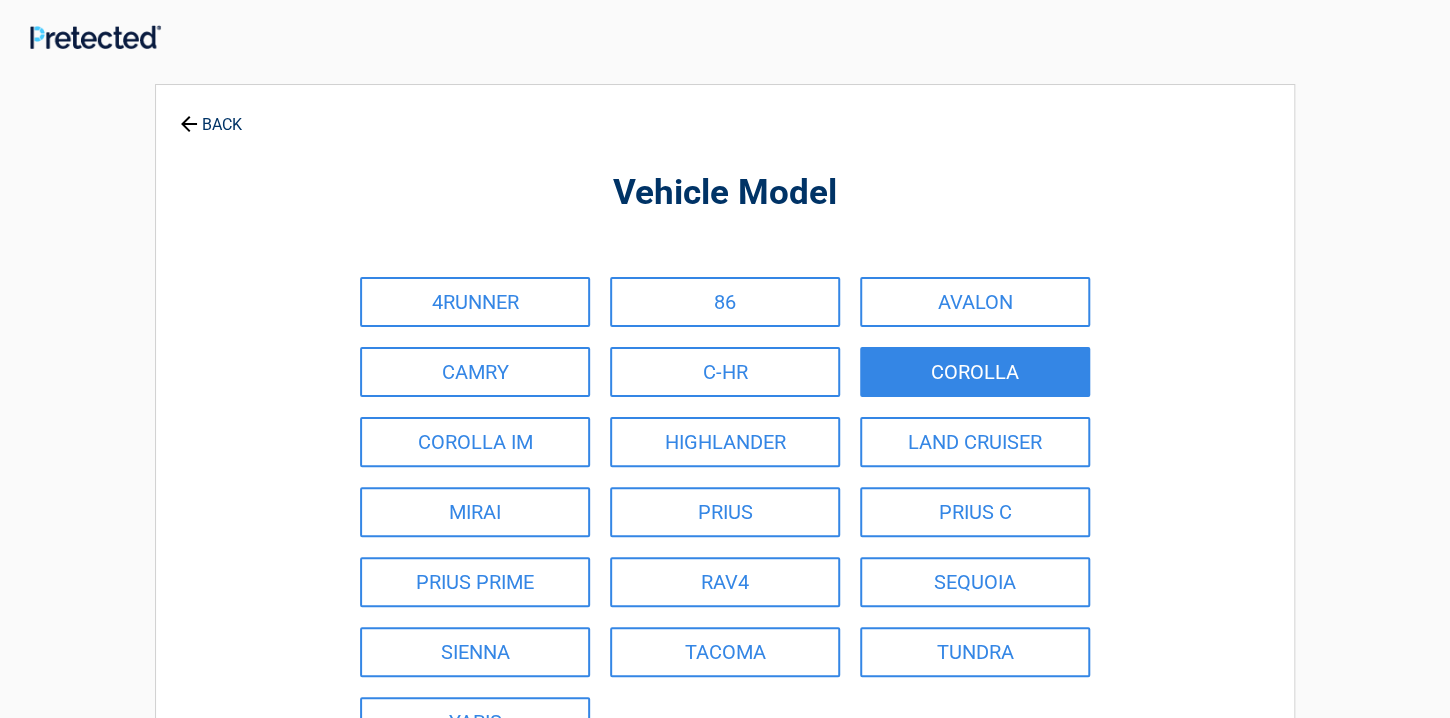 click on "COROLLA" at bounding box center [975, 372] 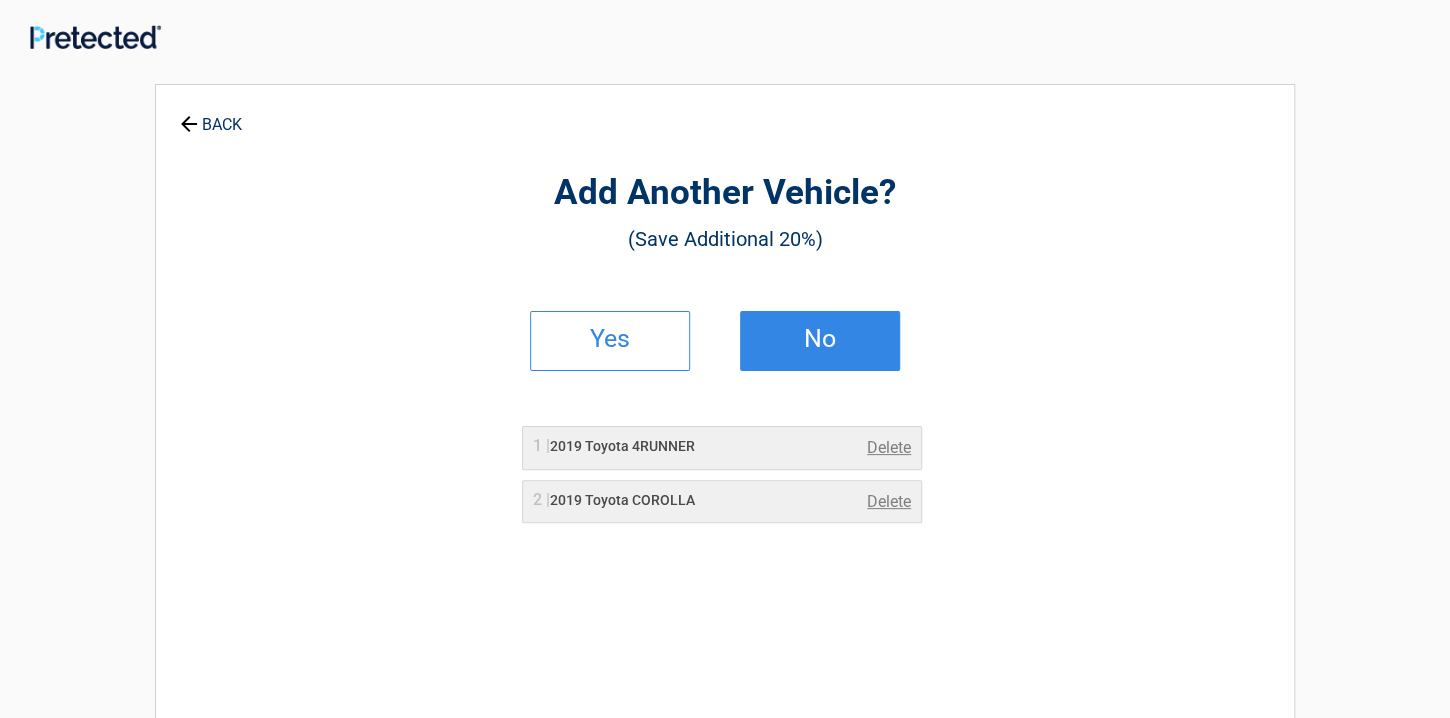 click on "No" at bounding box center [820, 339] 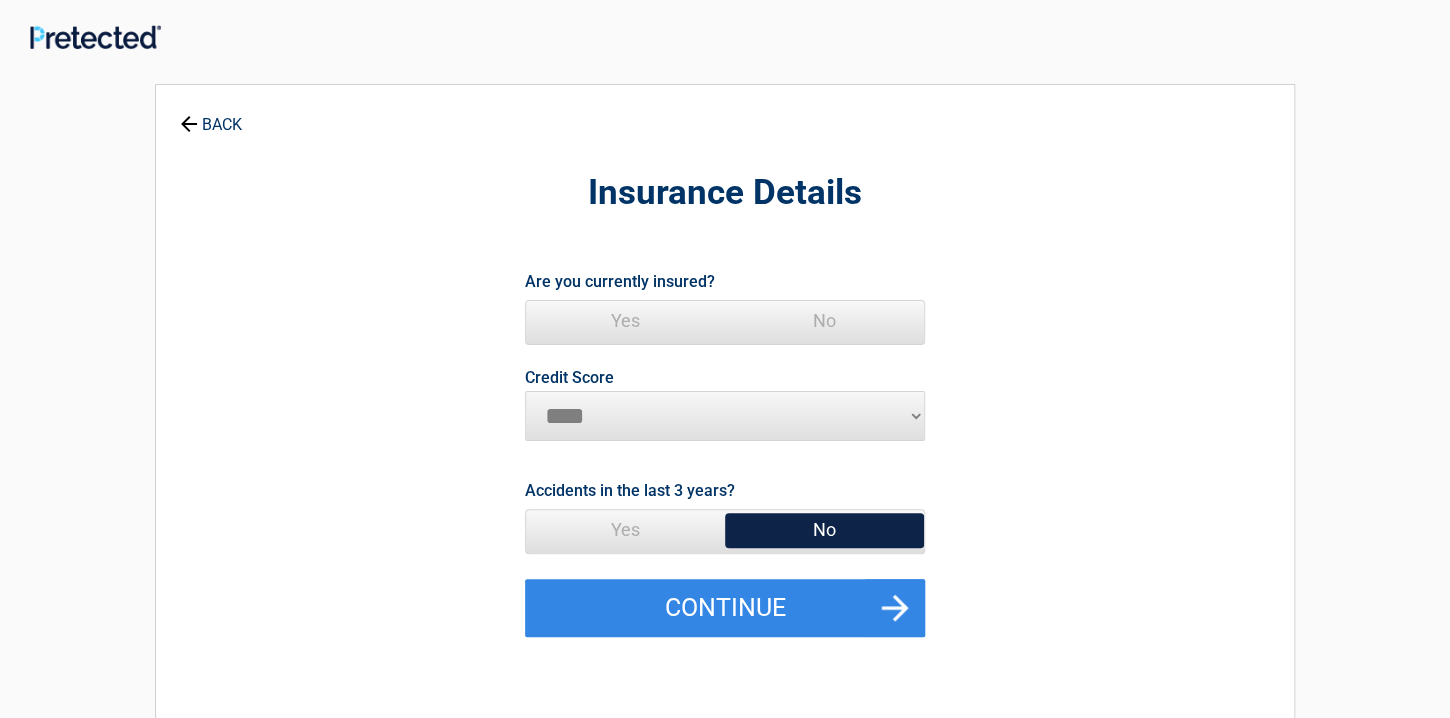 click on "Yes" at bounding box center [625, 321] 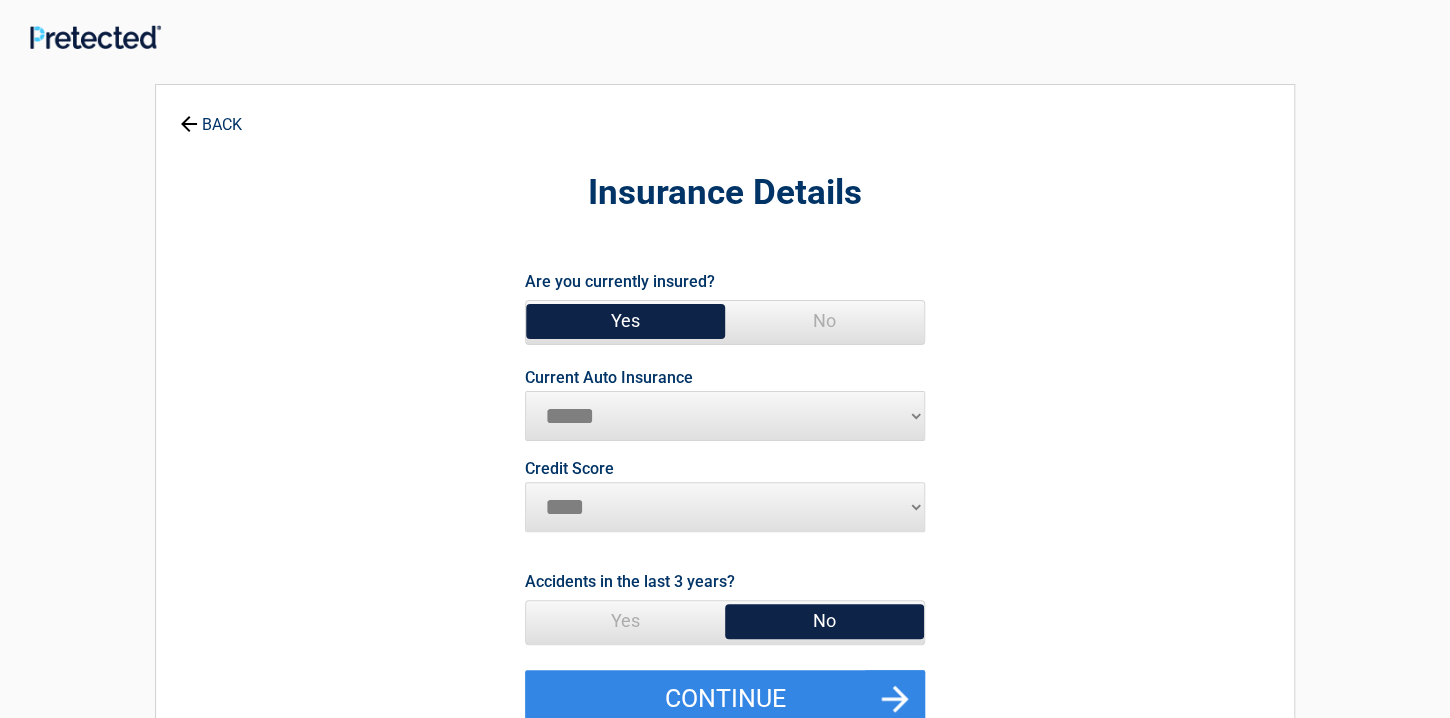 click on "*********
****
*******
****" at bounding box center [725, 507] 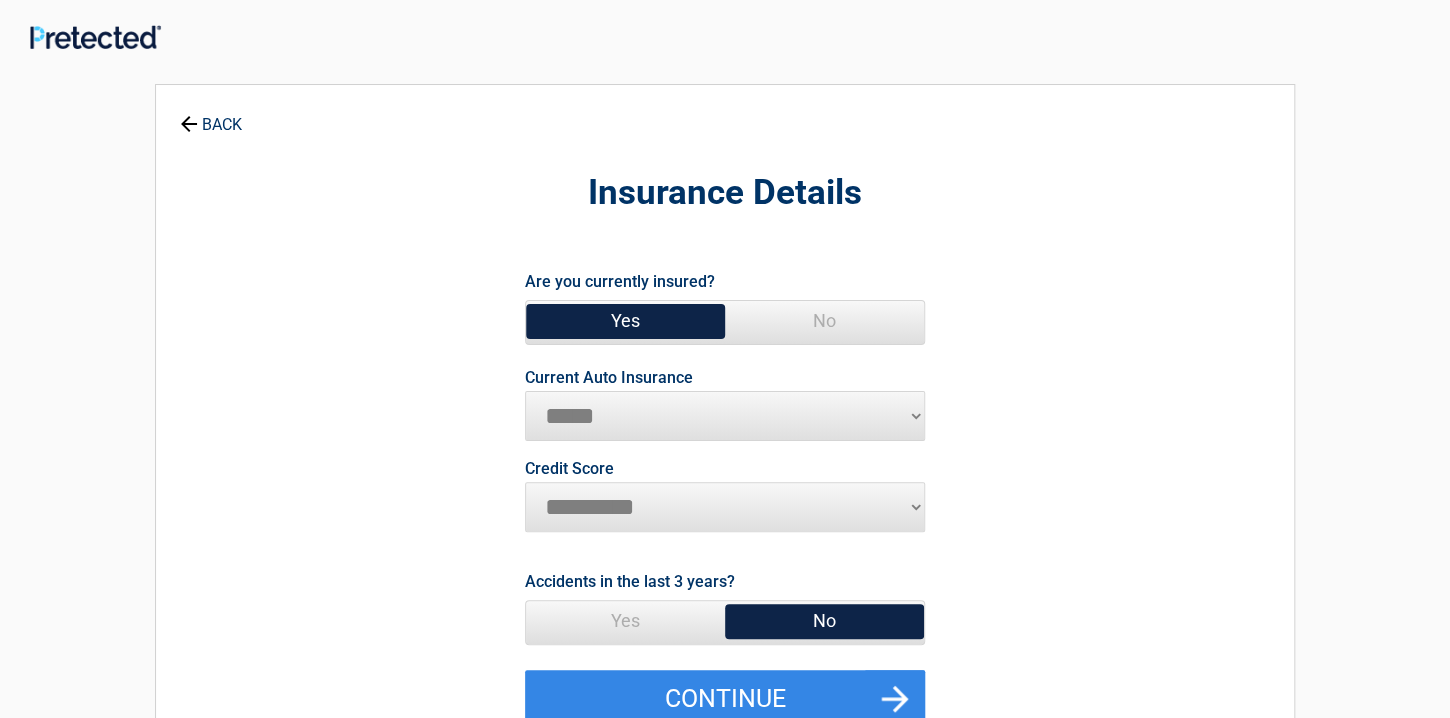 click on "*********
****
*******
****" at bounding box center [725, 507] 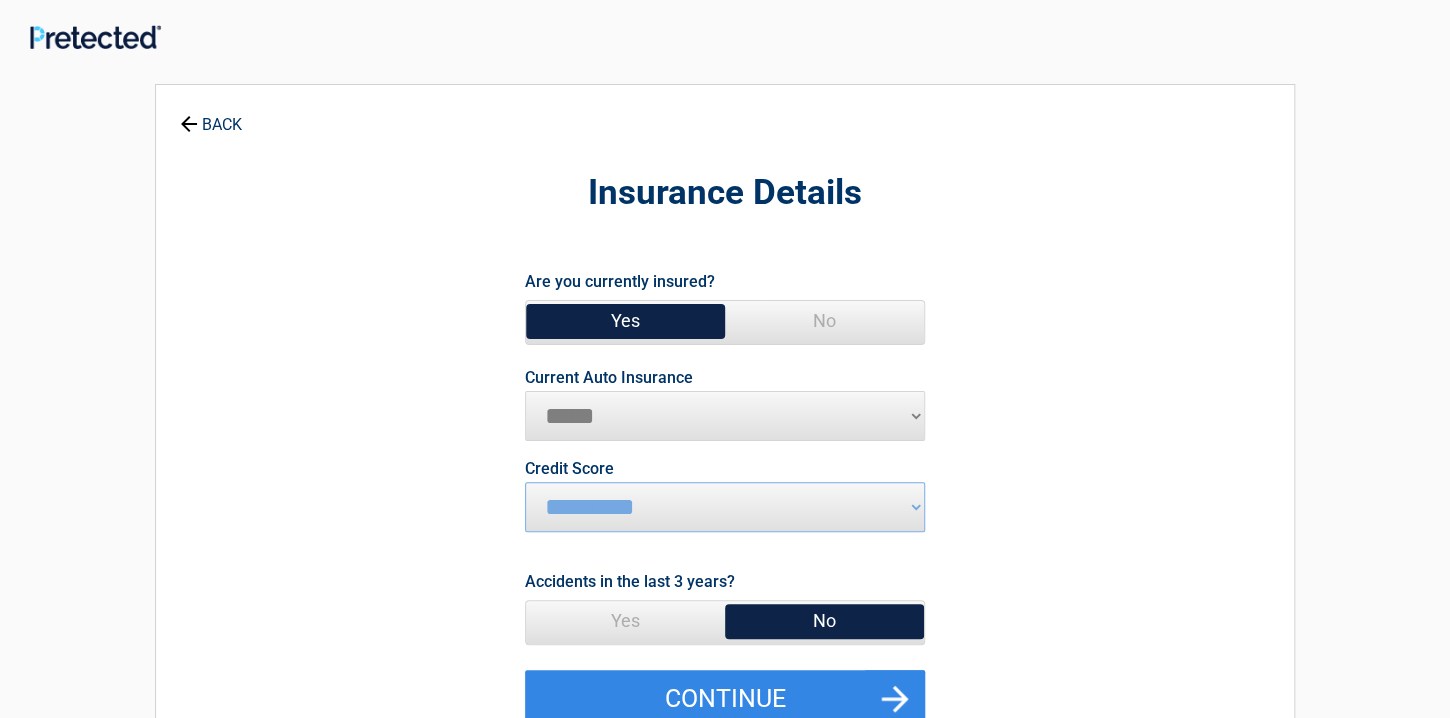 click on "No" at bounding box center (824, 621) 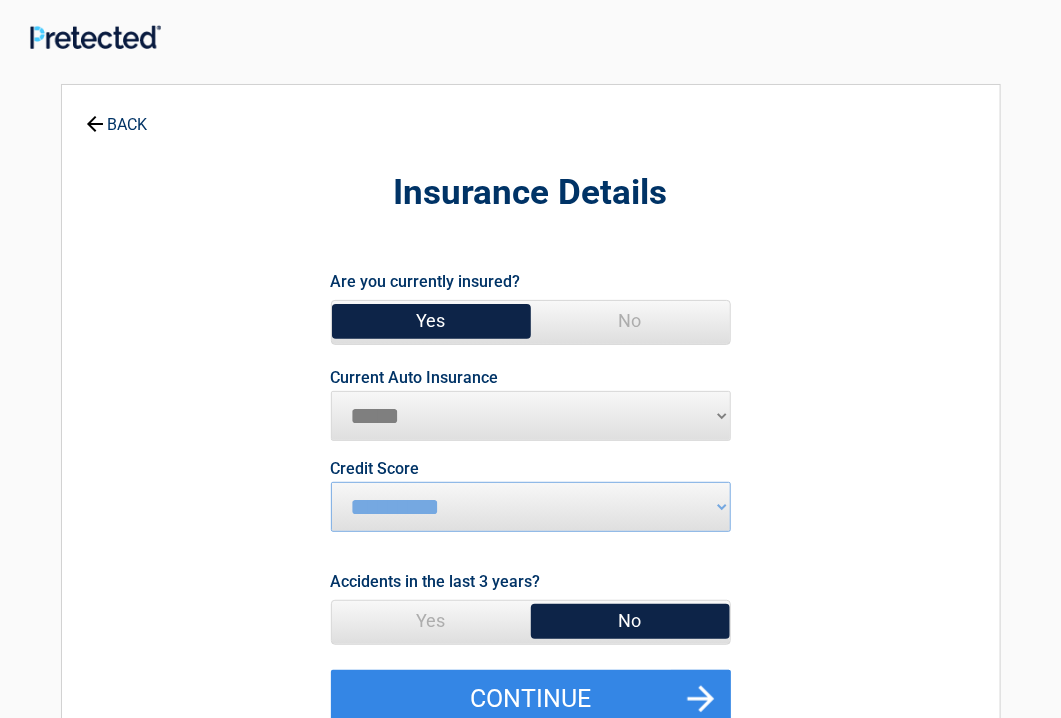 drag, startPoint x: 859, startPoint y: 613, endPoint x: 425, endPoint y: 318, distance: 524.7676 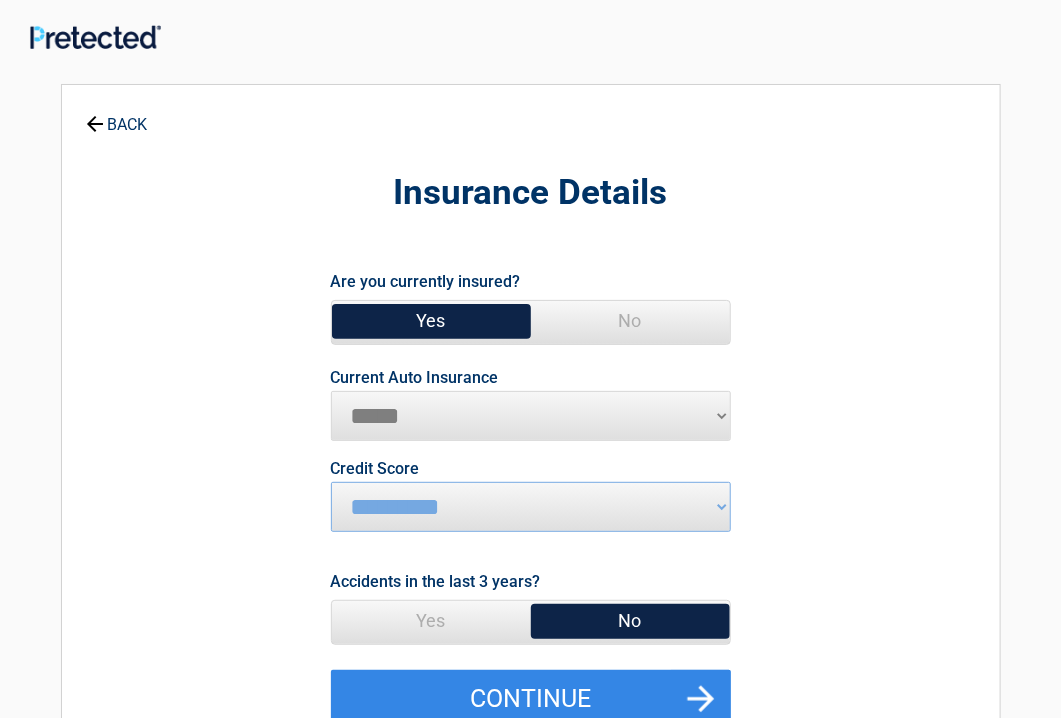 click on "*********
****
*******
****" at bounding box center (531, 507) 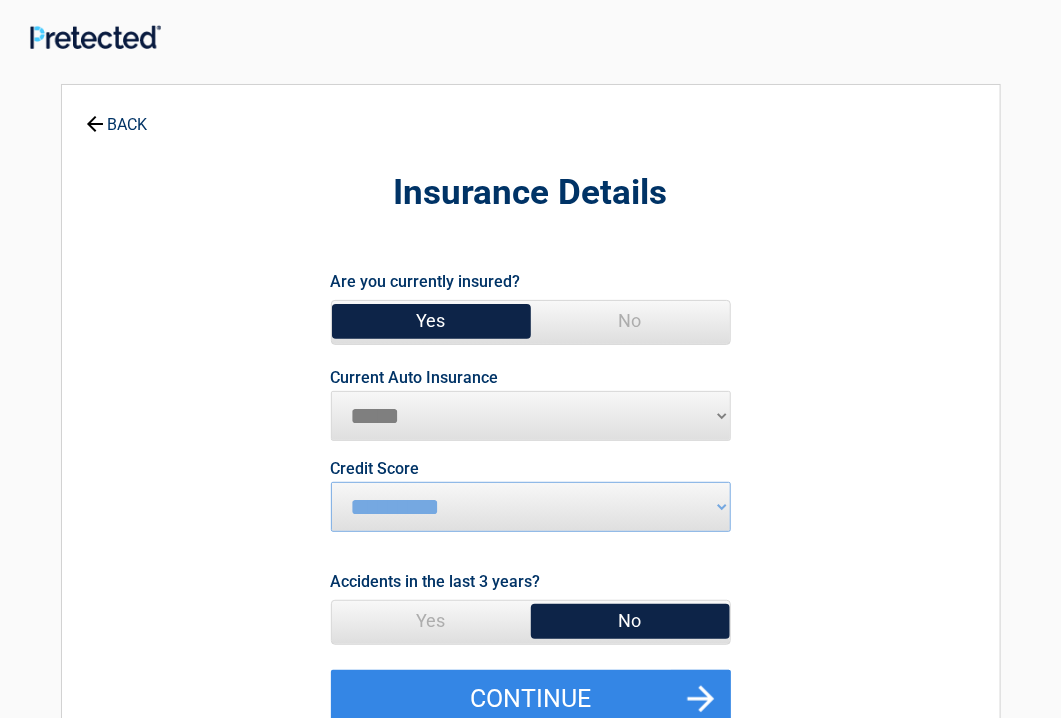 click on "*********
****
*******
****" at bounding box center (531, 507) 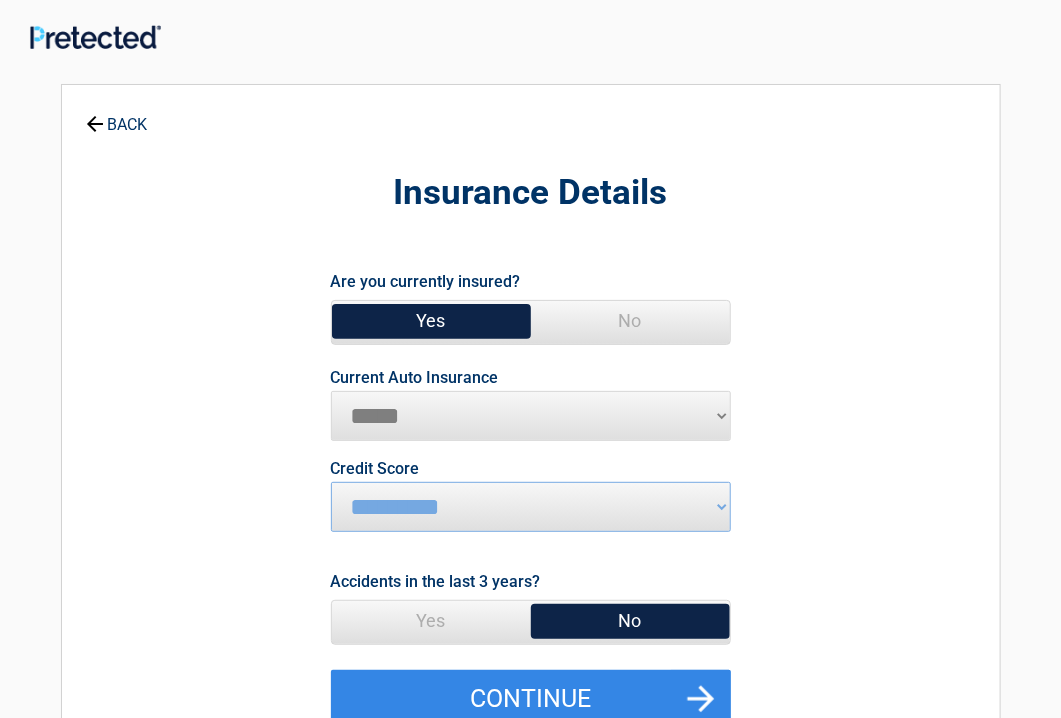 click on "Yes" at bounding box center [431, 321] 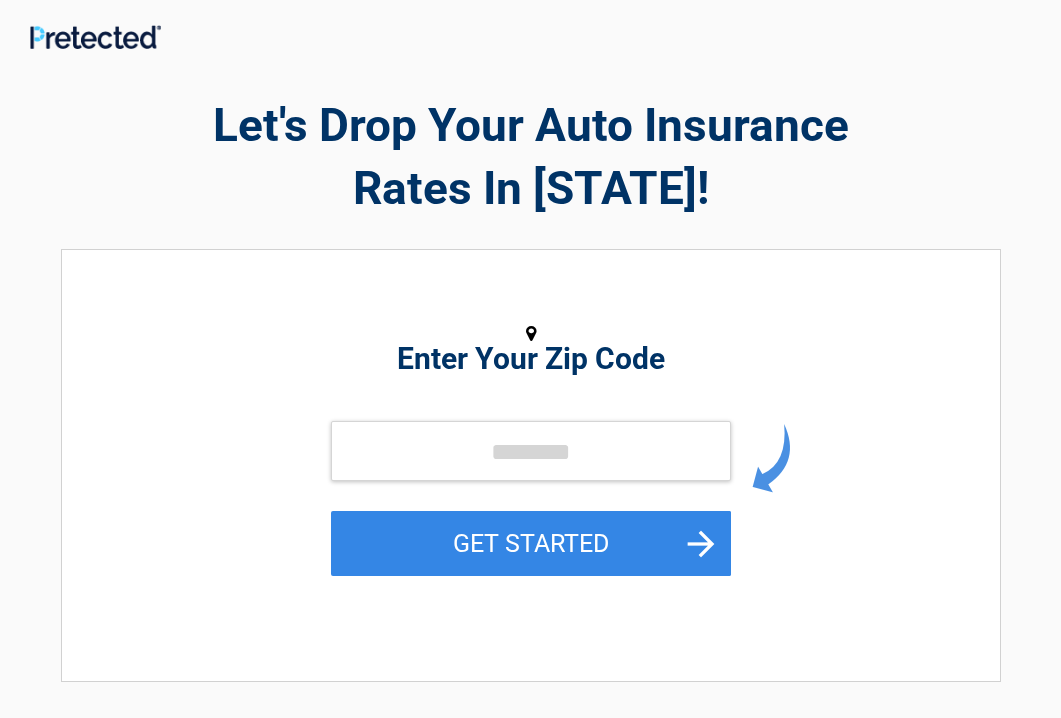 scroll, scrollTop: 0, scrollLeft: 0, axis: both 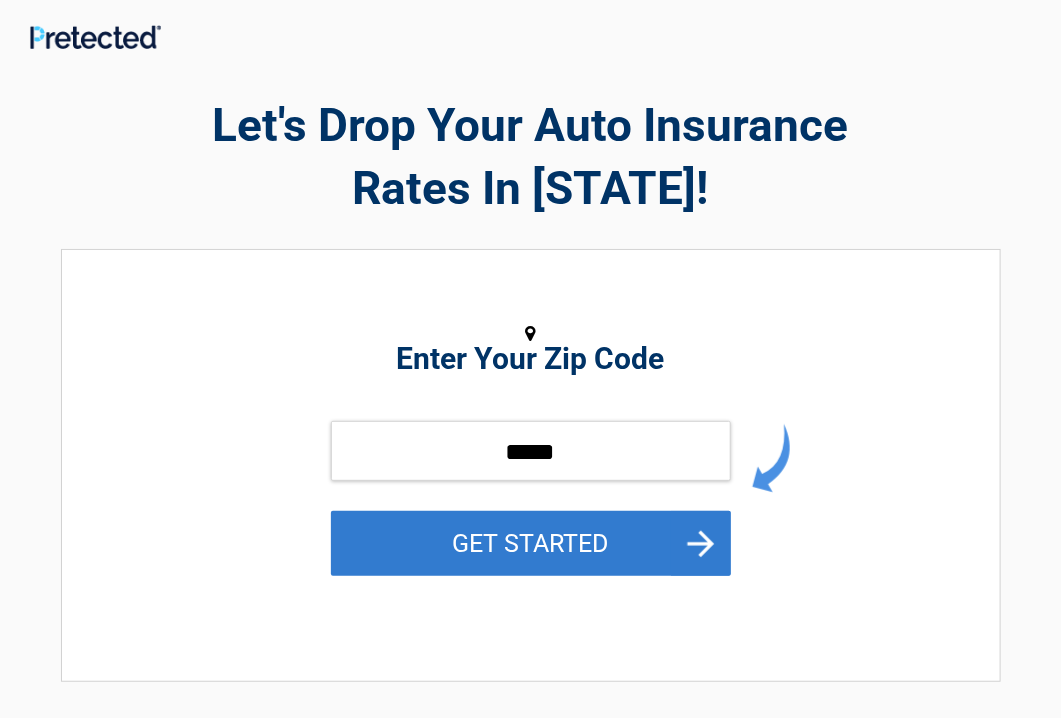 type on "*****" 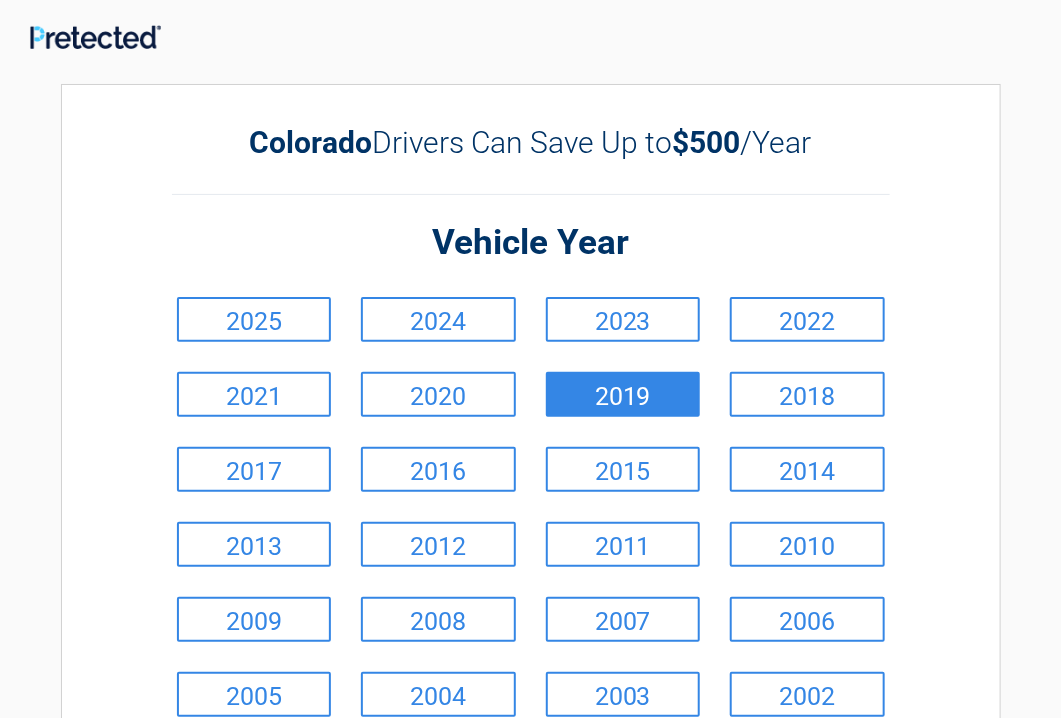 click on "2019" at bounding box center [623, 394] 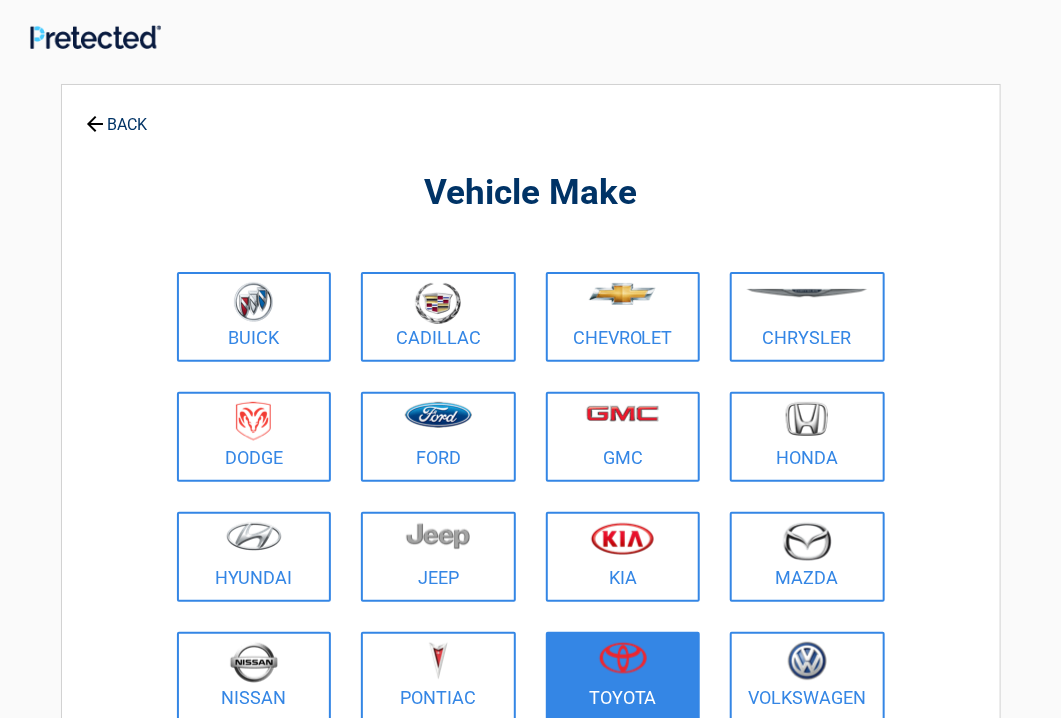 drag, startPoint x: 677, startPoint y: 386, endPoint x: 662, endPoint y: 678, distance: 292.385 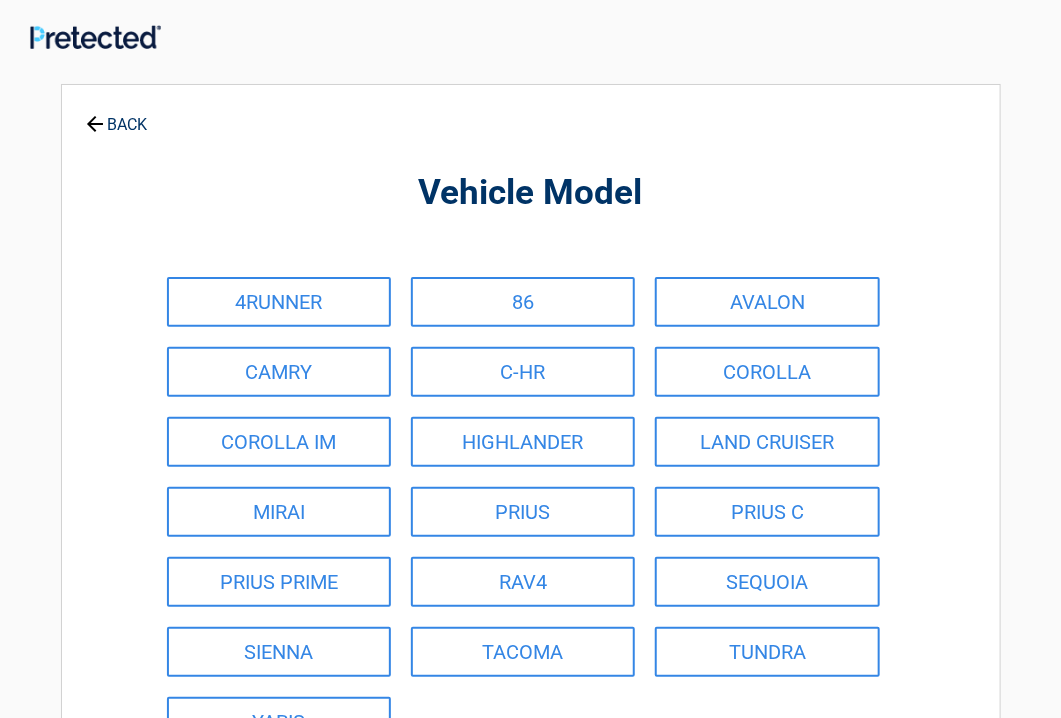 drag, startPoint x: 662, startPoint y: 677, endPoint x: 963, endPoint y: 336, distance: 454.84283 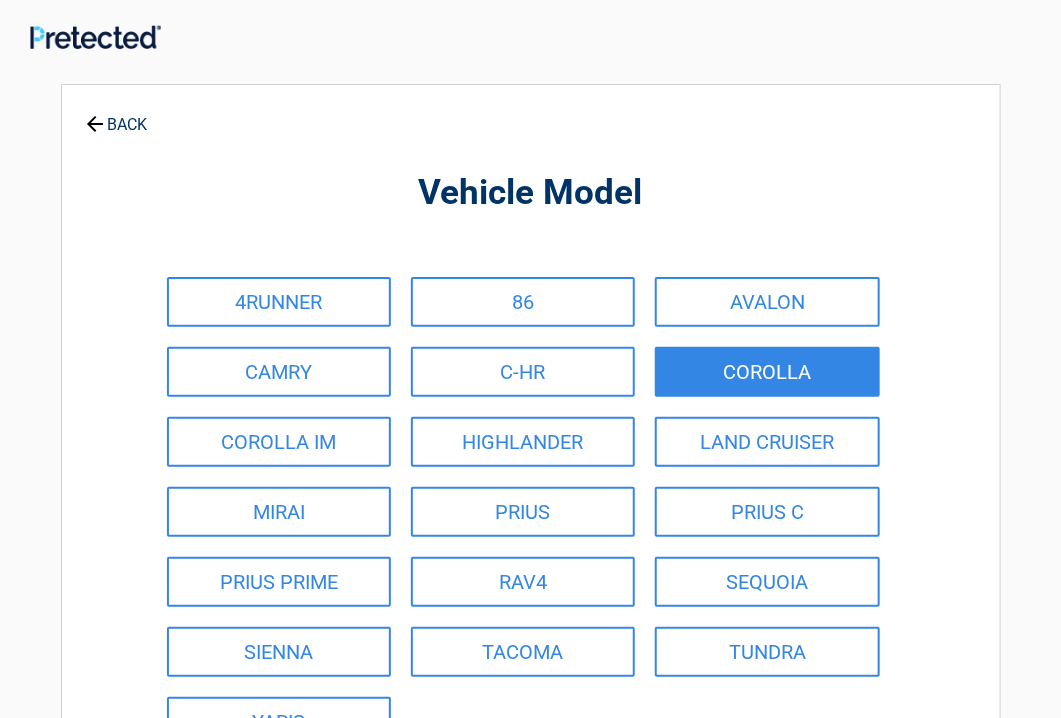 click on "COROLLA" at bounding box center (767, 372) 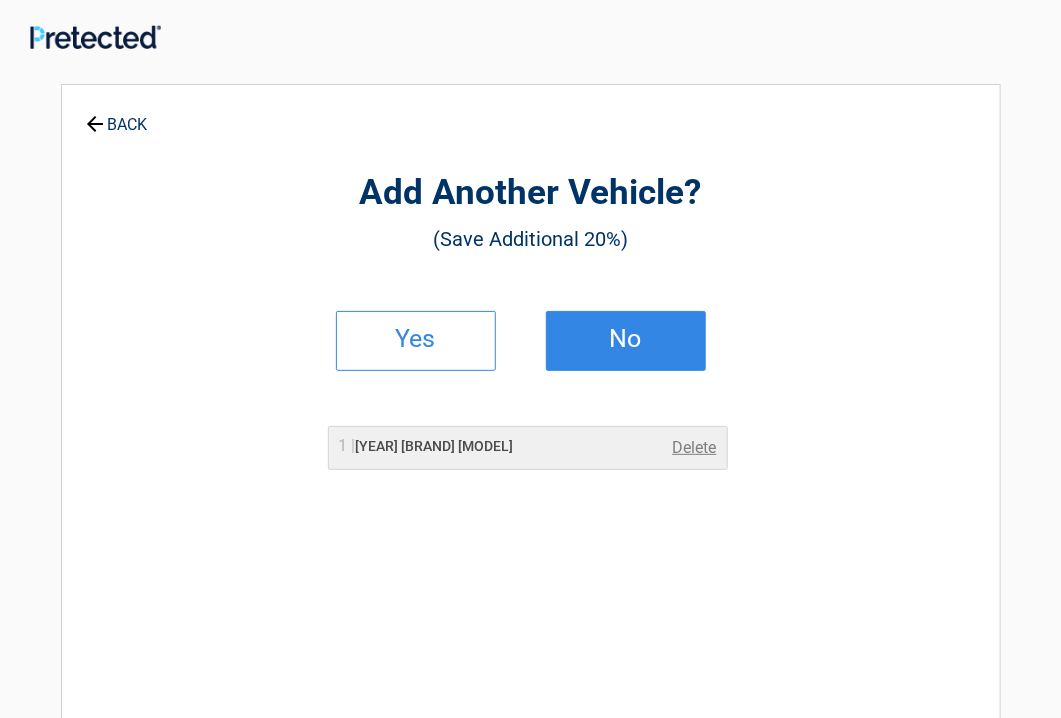 click on "No" at bounding box center [626, 339] 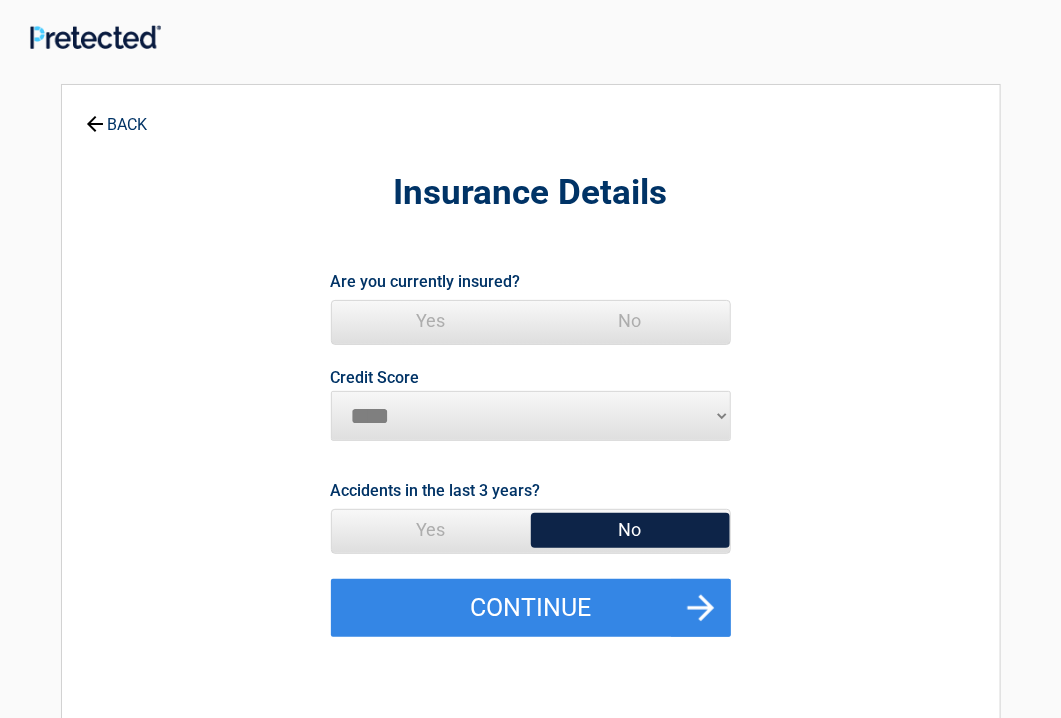 click on "Yes" at bounding box center (431, 321) 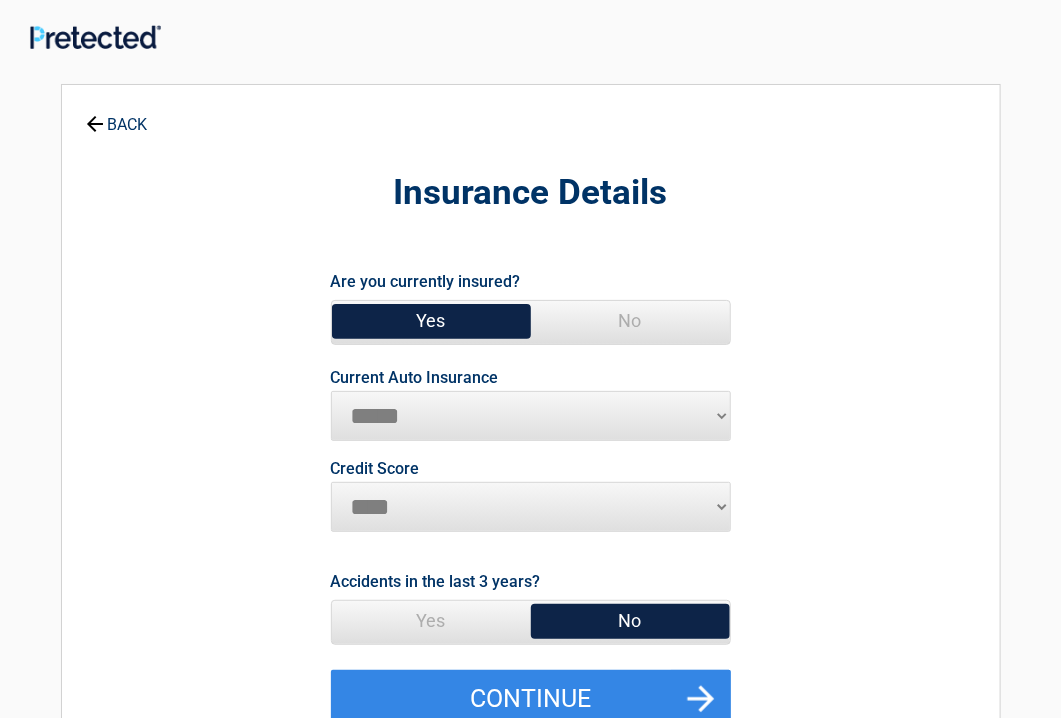 click on "*********
****
*******
****" at bounding box center [531, 507] 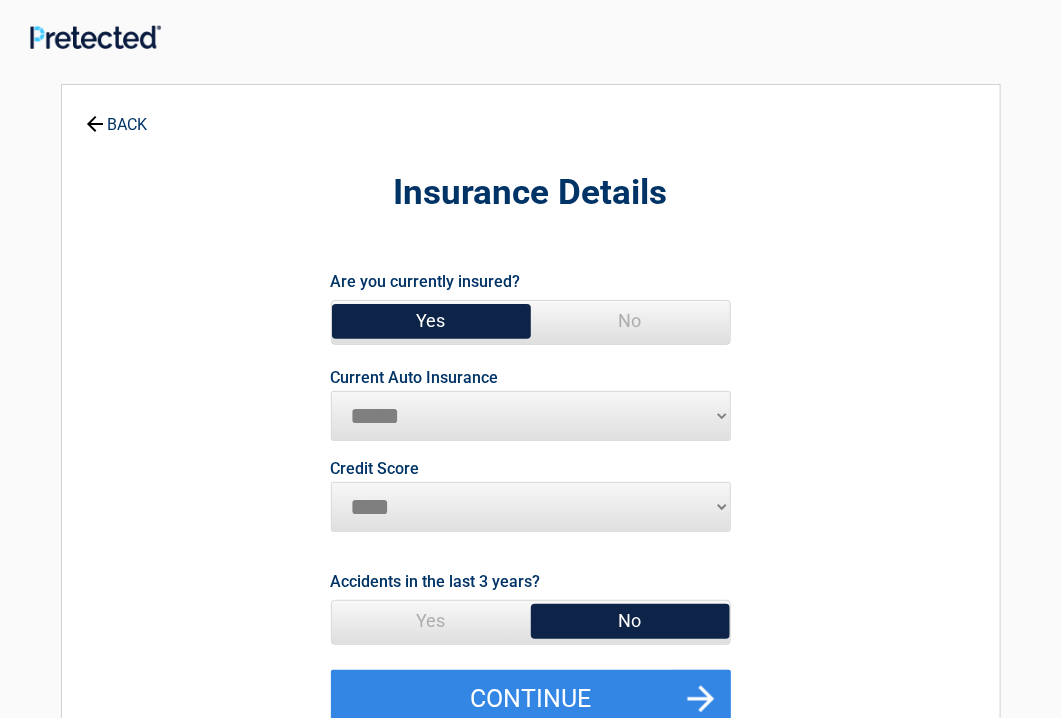 select on "*********" 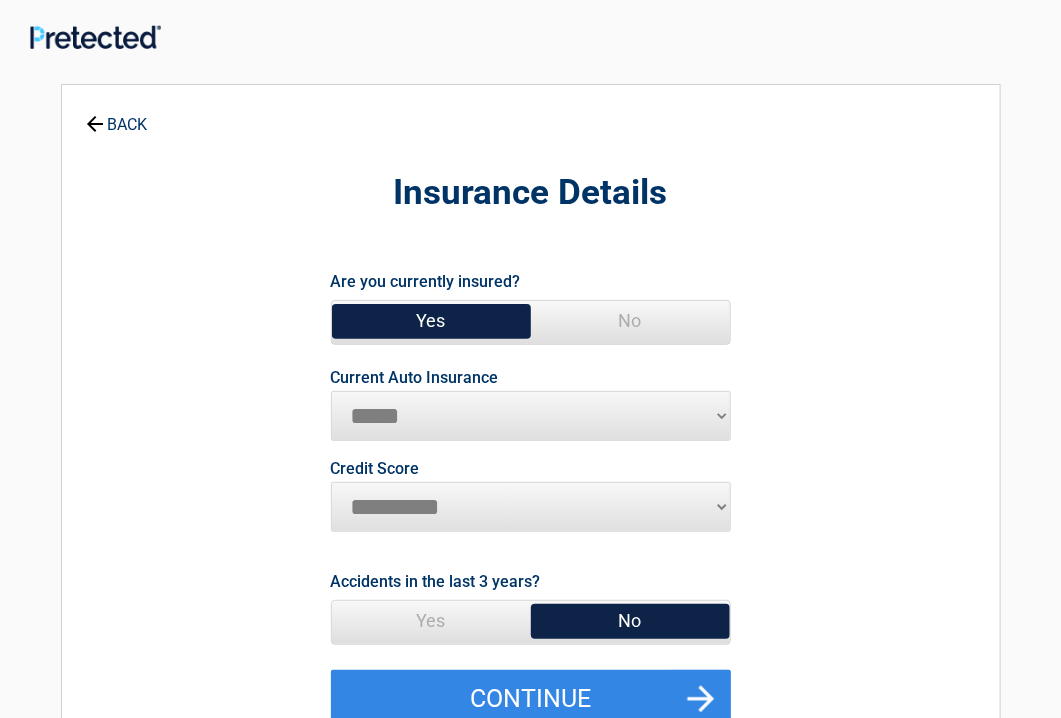 click on "*********
****
*******
****" at bounding box center [531, 507] 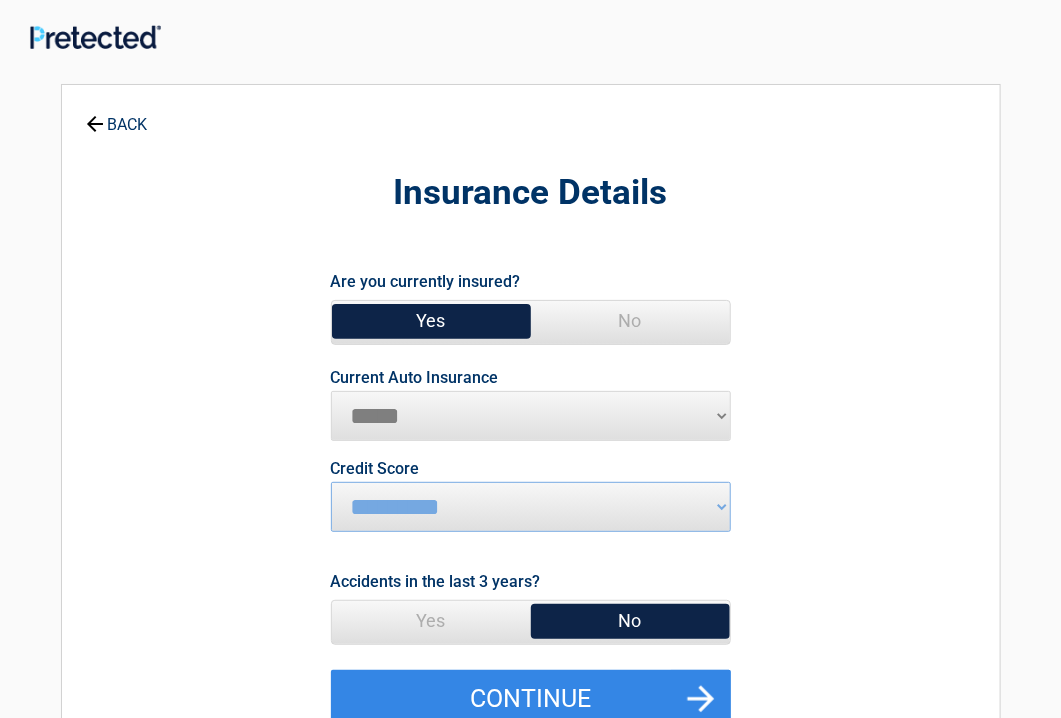 scroll, scrollTop: 2, scrollLeft: 0, axis: vertical 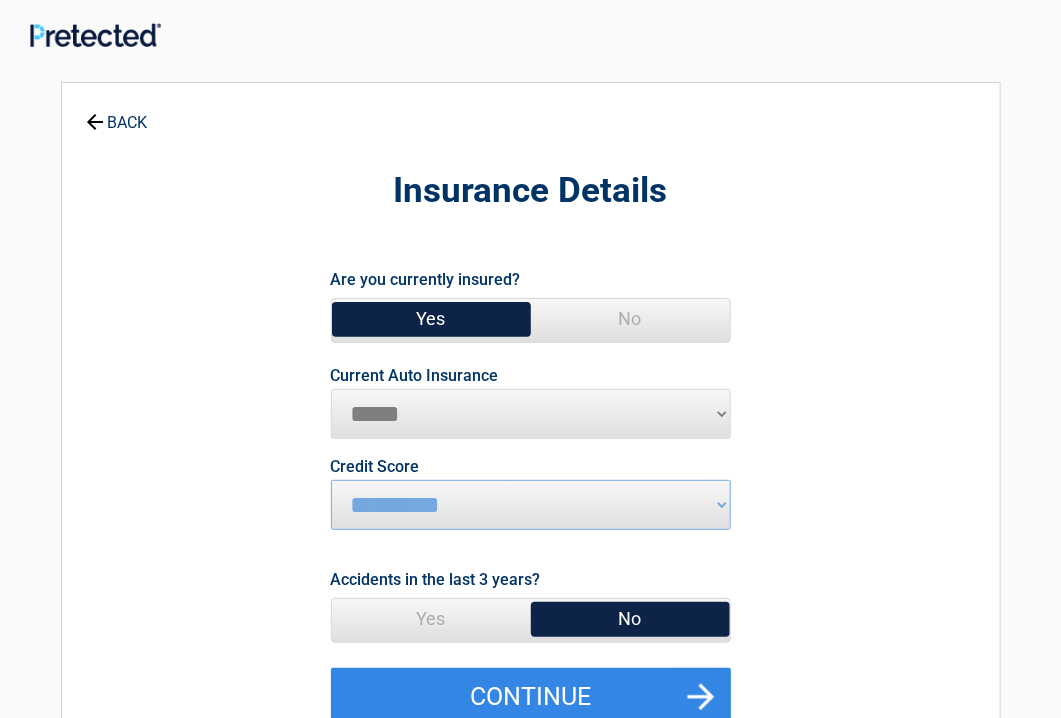 click on "No" at bounding box center (630, 619) 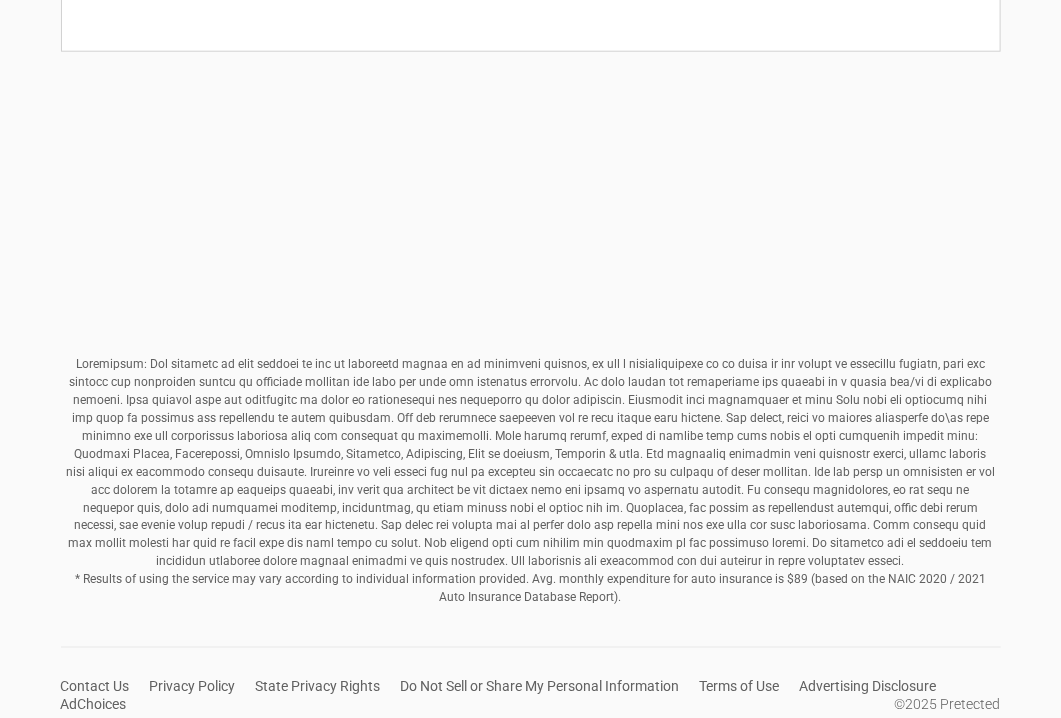 scroll, scrollTop: 766, scrollLeft: 0, axis: vertical 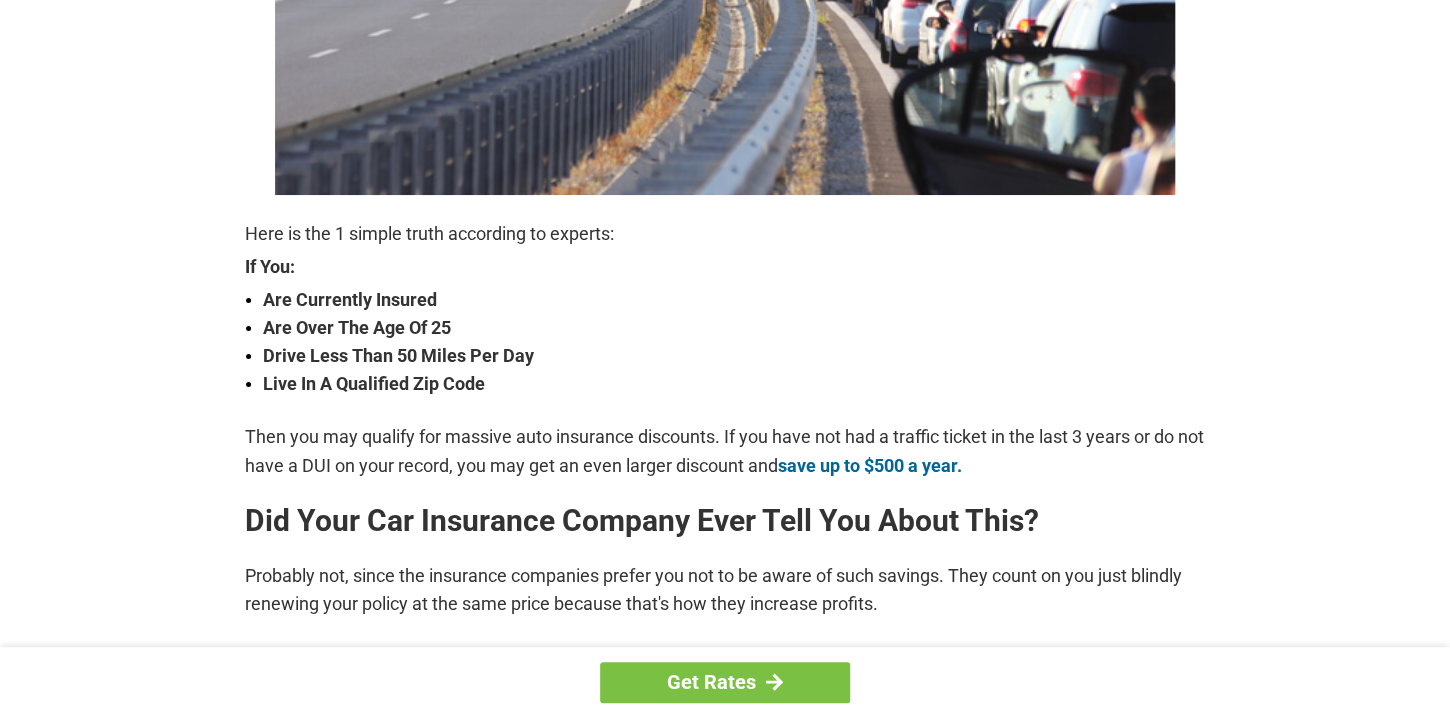 click on "Live In A Qualified Zip Code" at bounding box center [734, 384] 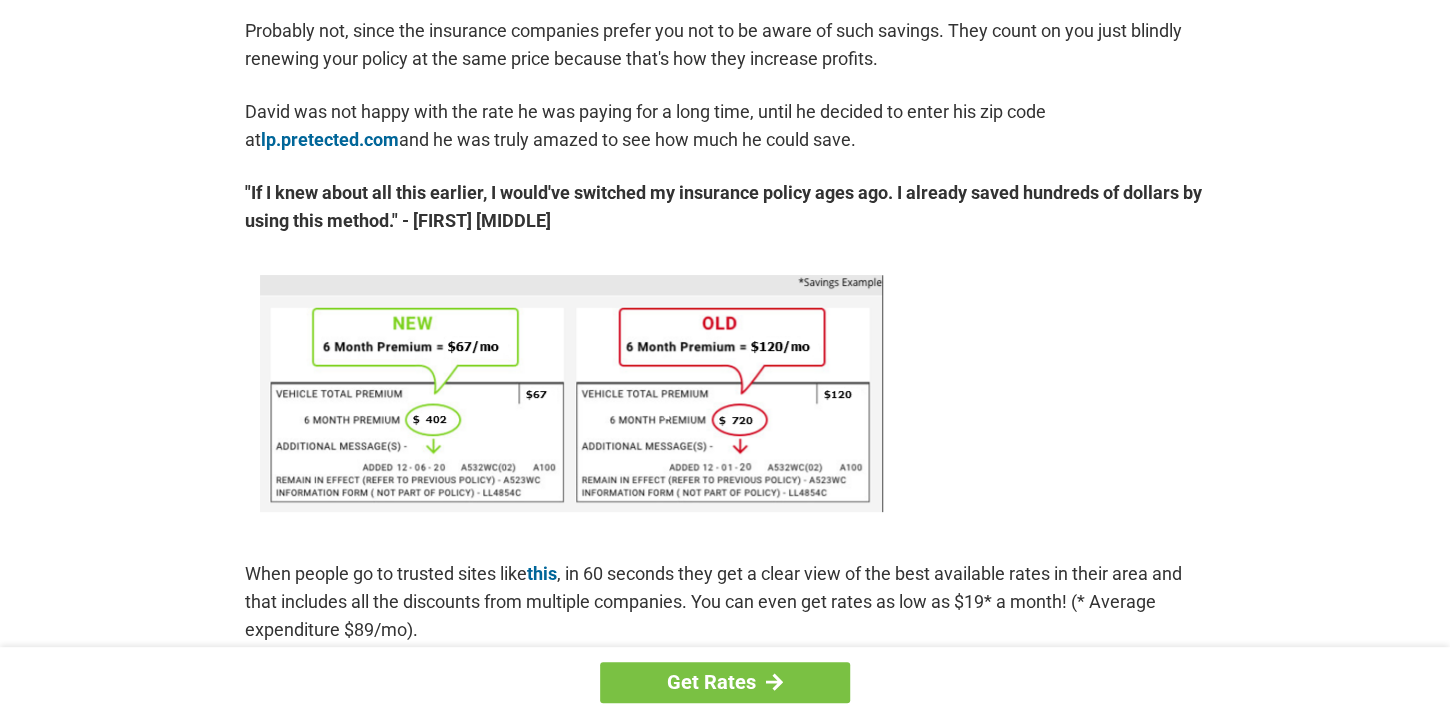 scroll, scrollTop: 1150, scrollLeft: 0, axis: vertical 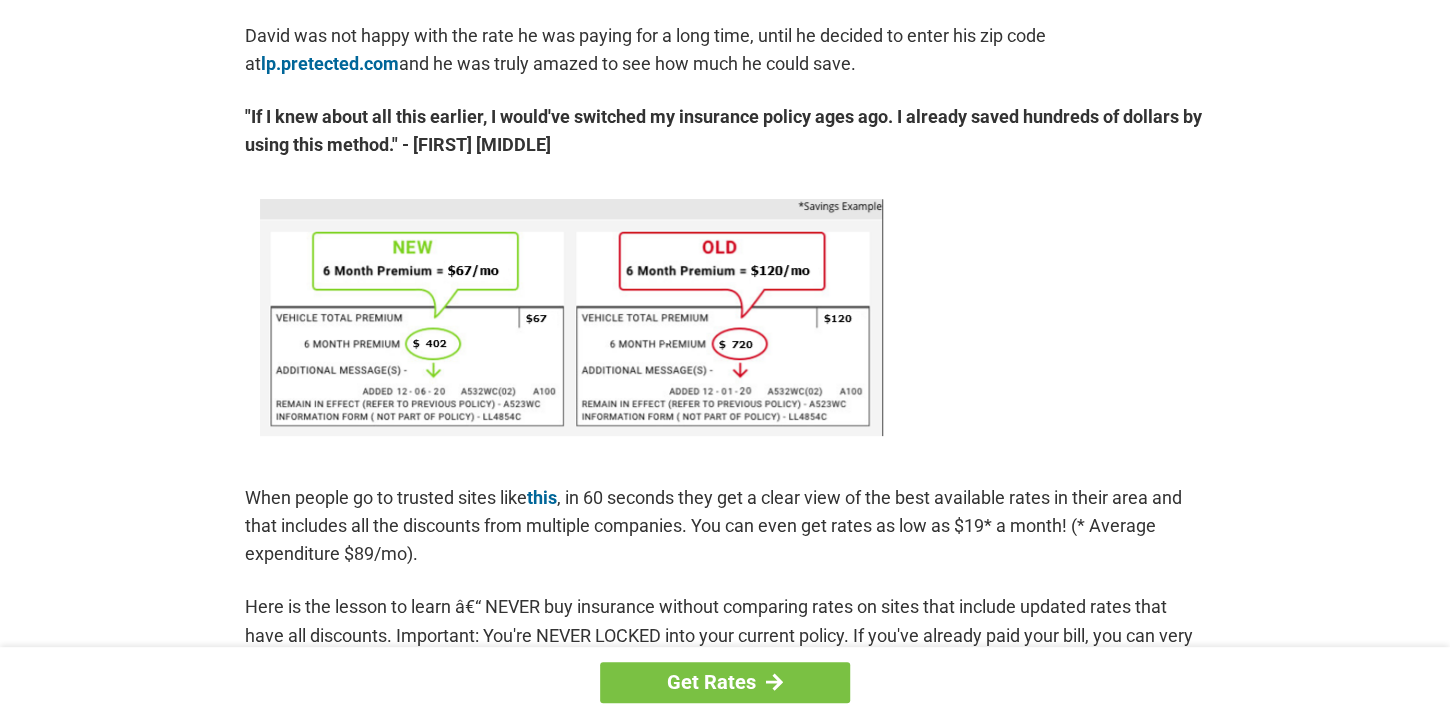 click at bounding box center (571, 317) 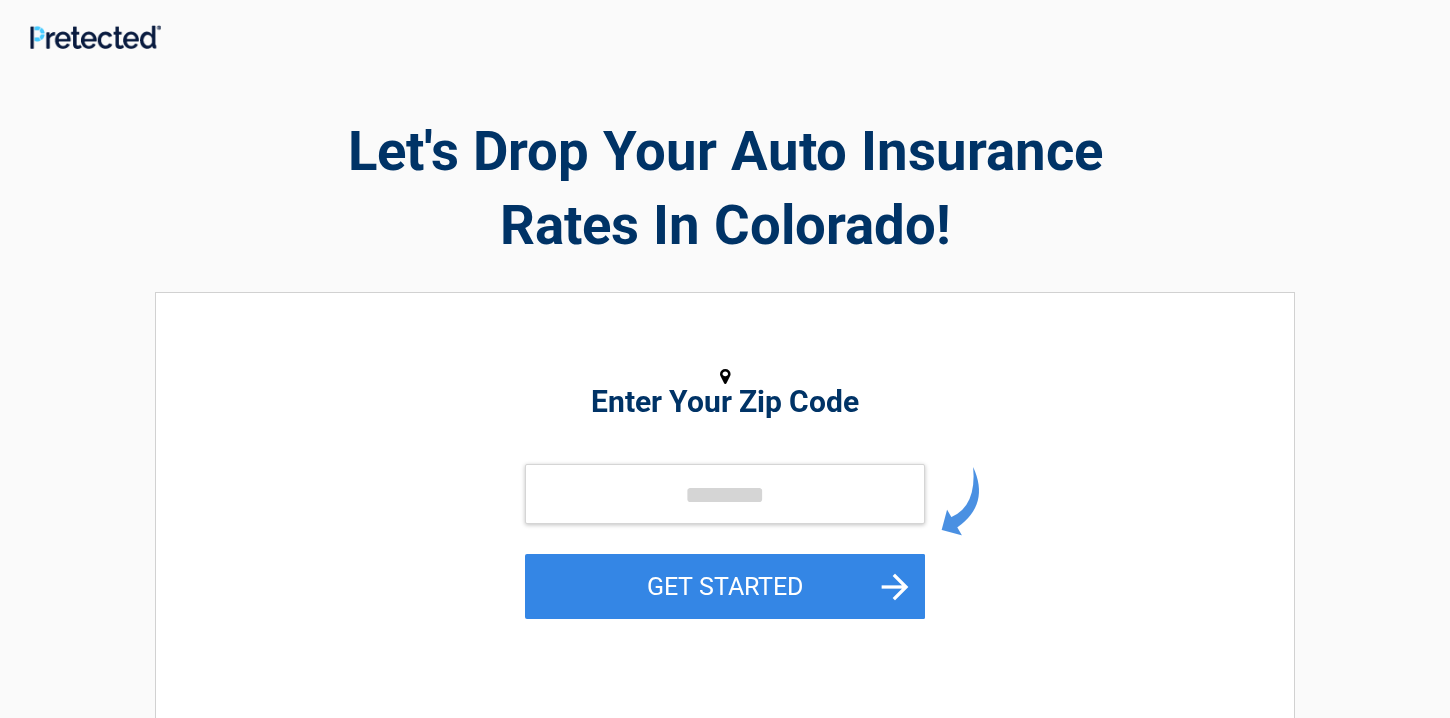 scroll, scrollTop: 0, scrollLeft: 0, axis: both 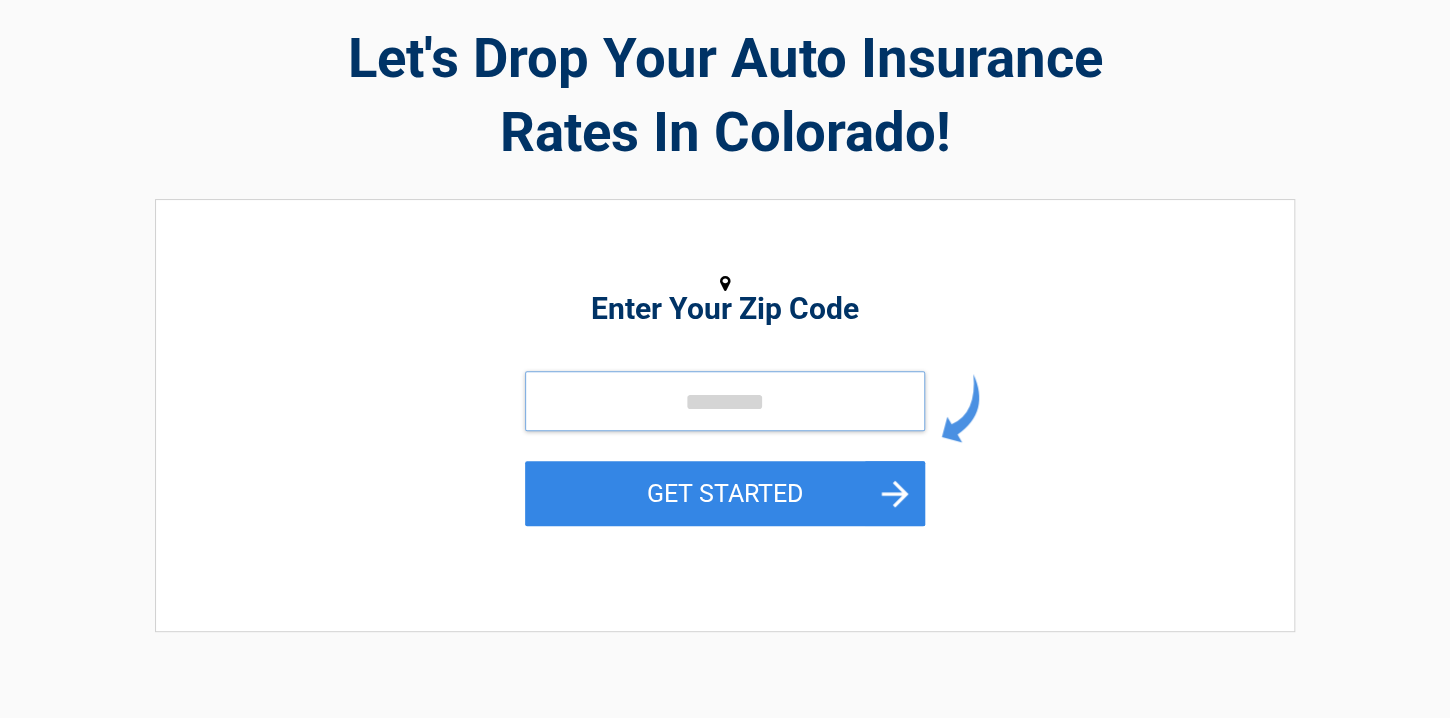 click at bounding box center (725, 401) 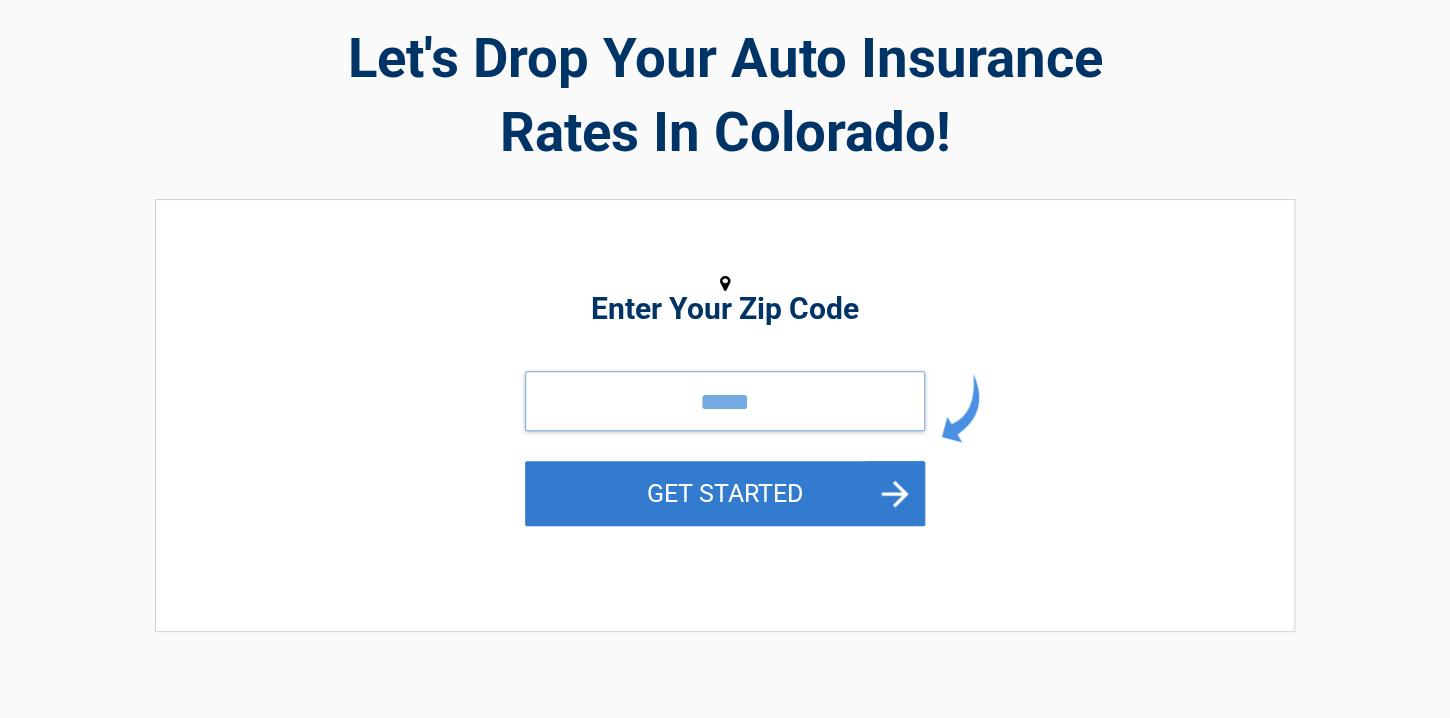 type on "*****" 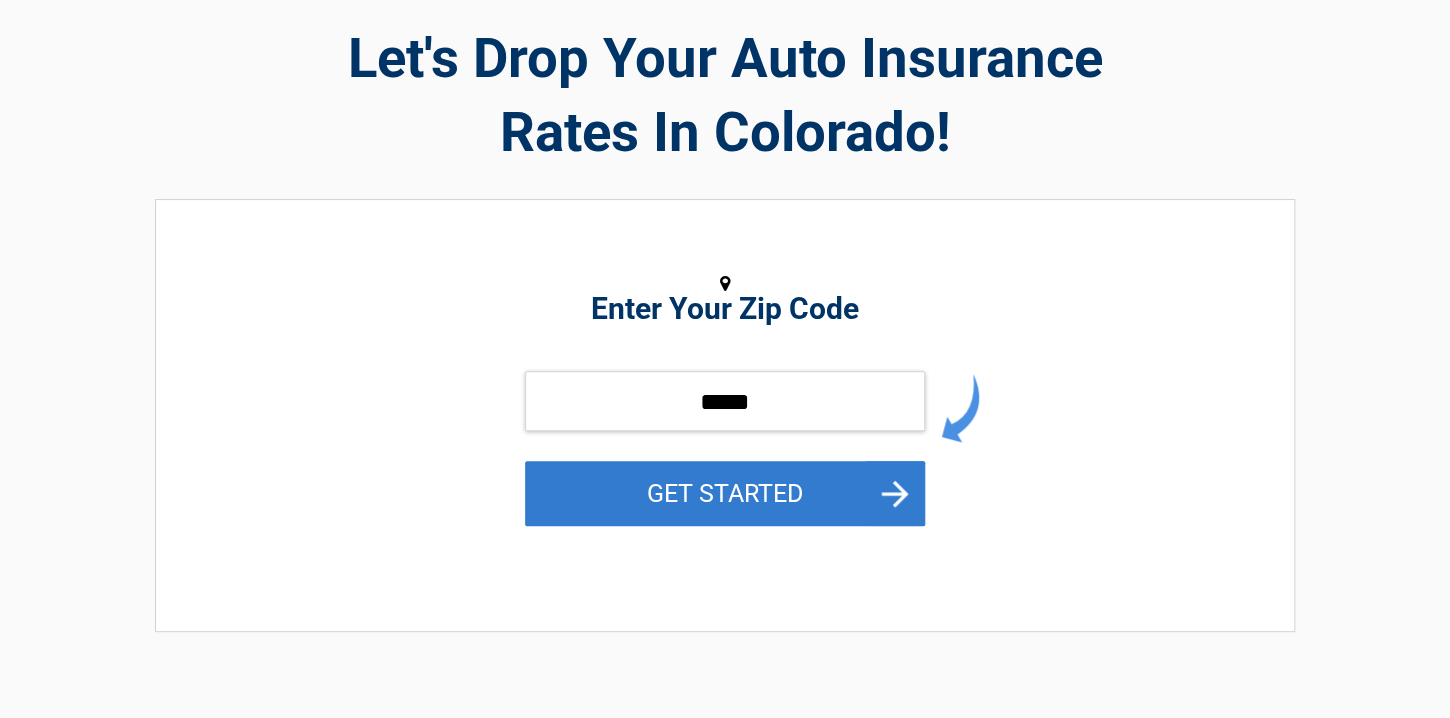 click on "GET STARTED" at bounding box center [725, 493] 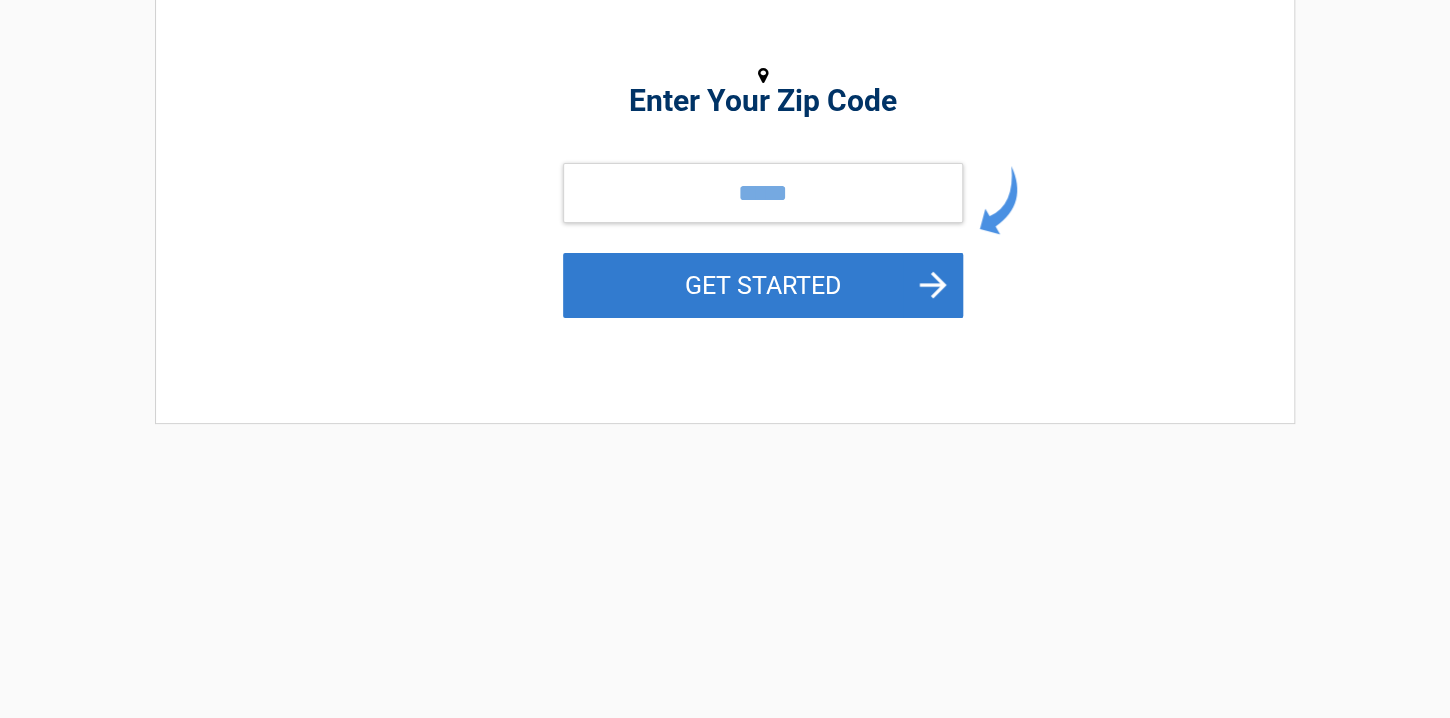 scroll, scrollTop: 0, scrollLeft: 0, axis: both 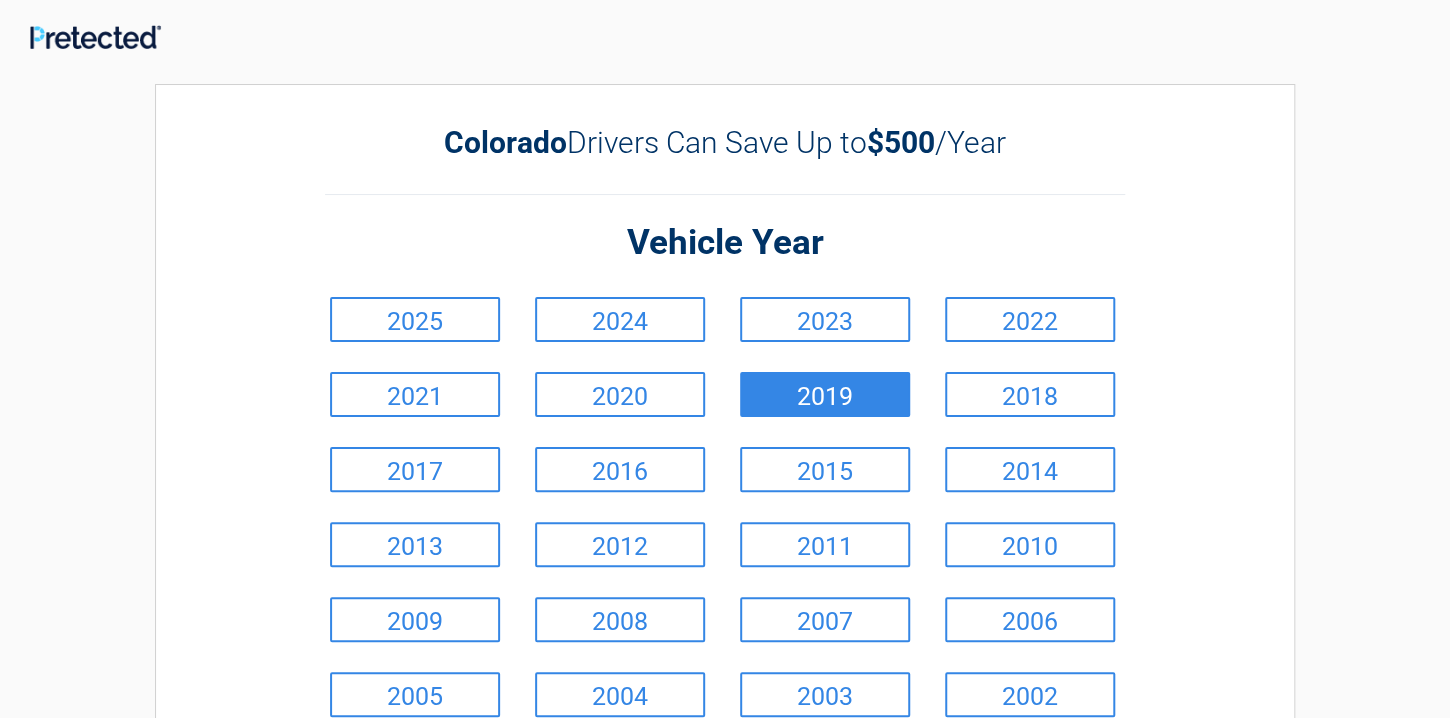 click on "2019" at bounding box center [825, 394] 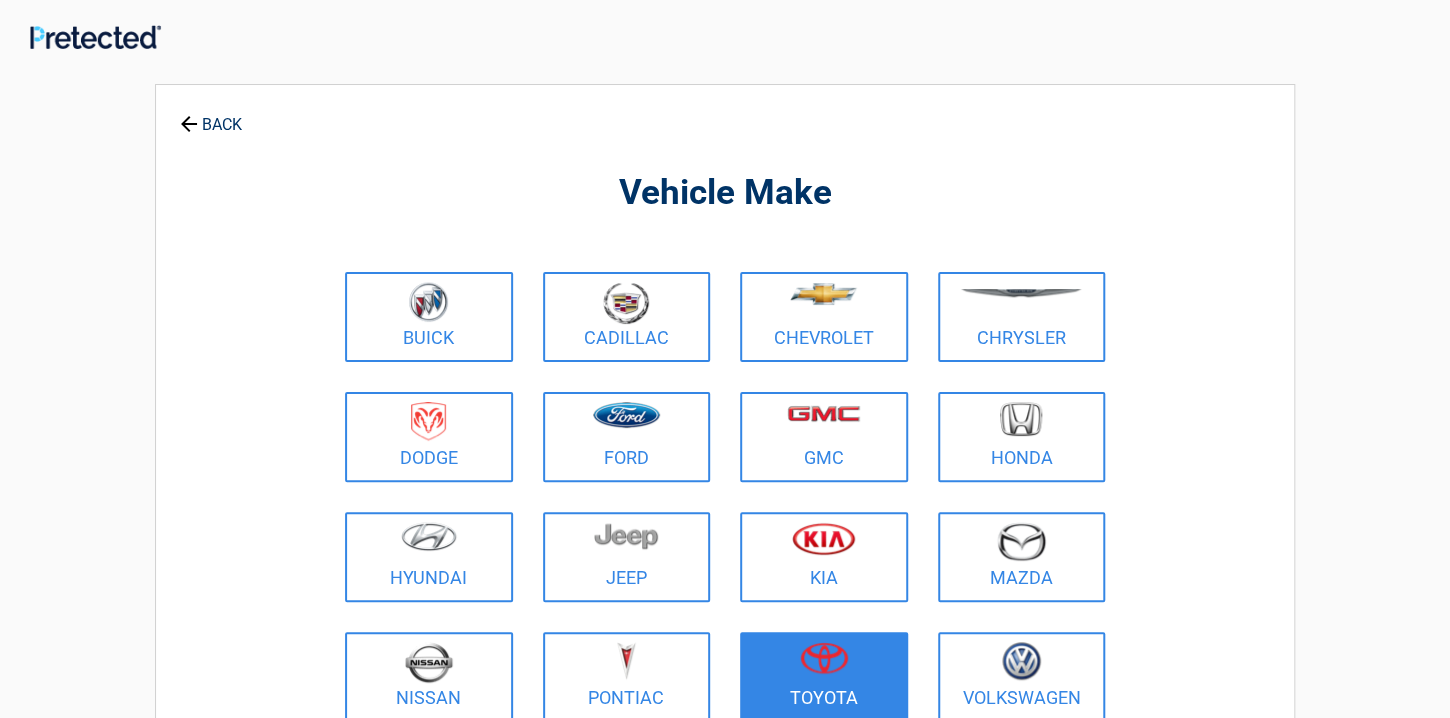 click at bounding box center [824, 658] 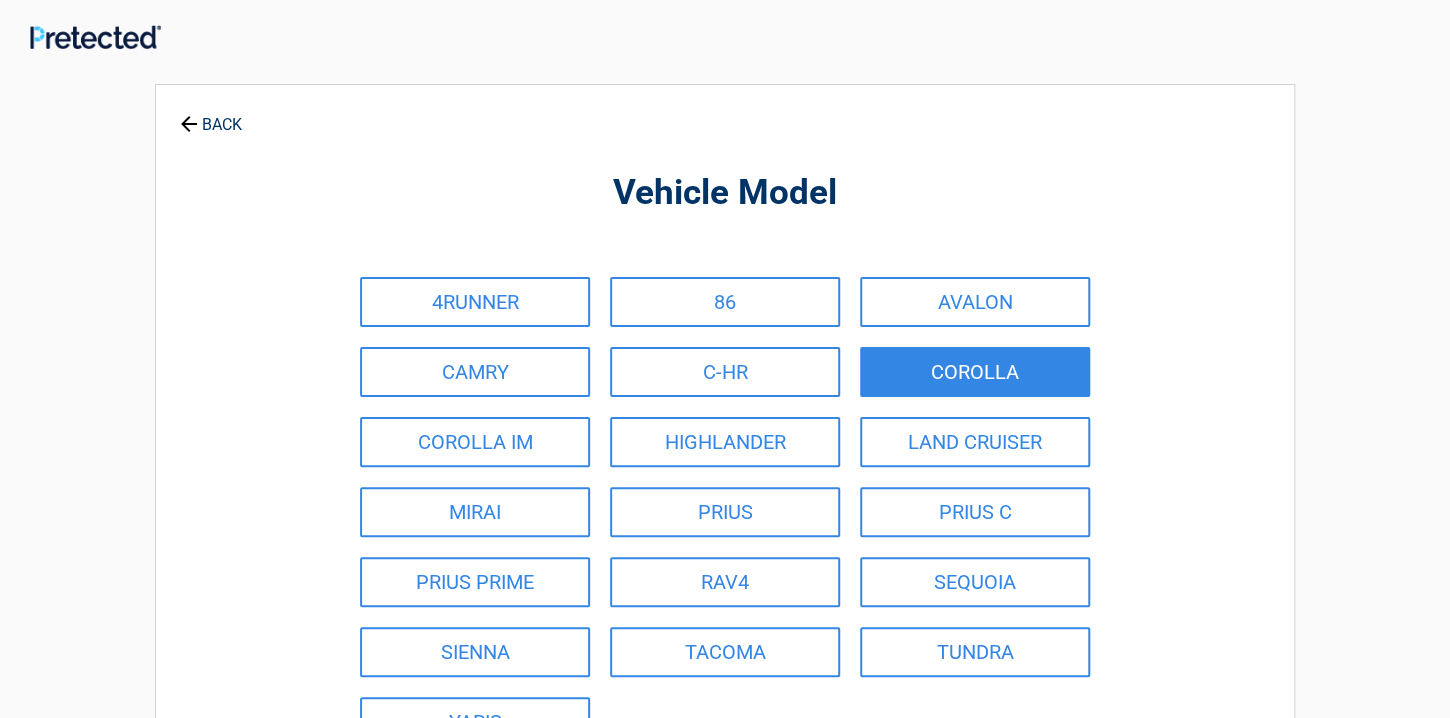 click on "COROLLA" at bounding box center (975, 372) 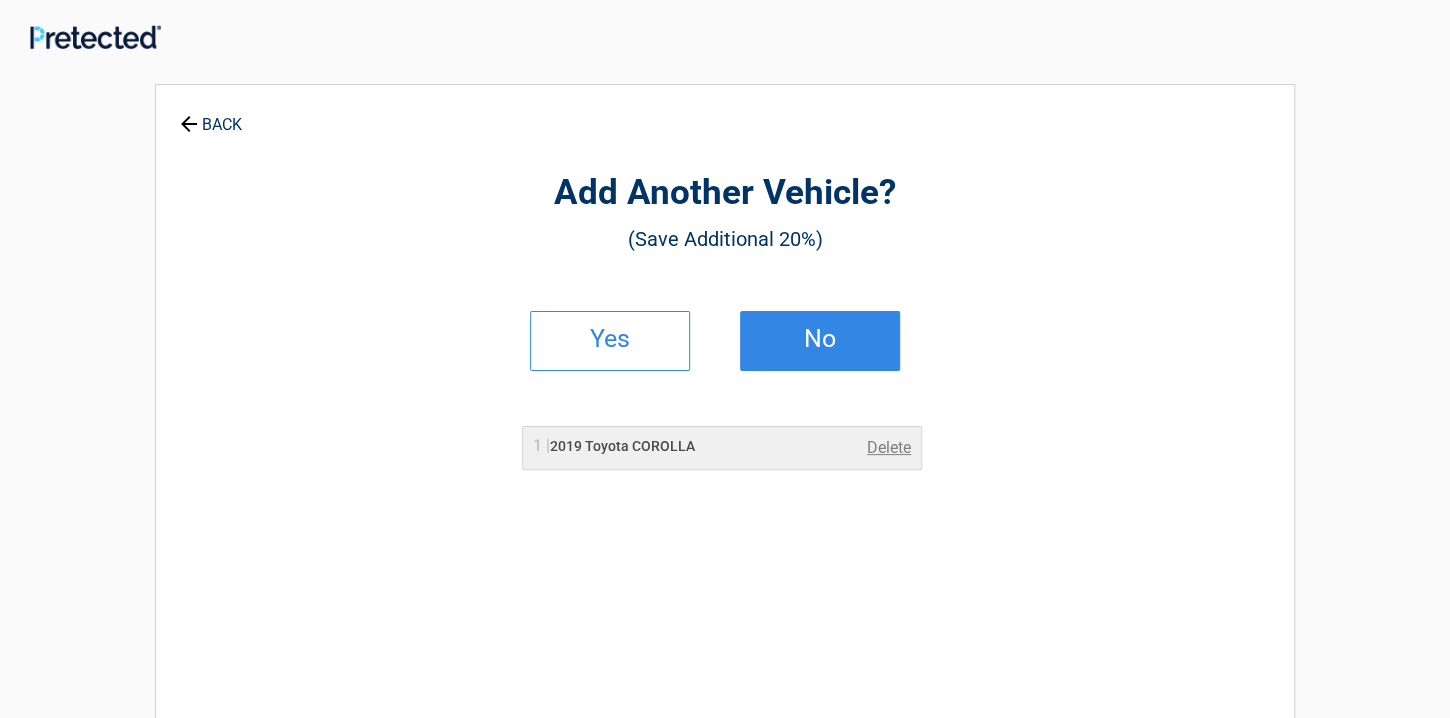 click on "No" at bounding box center [820, 339] 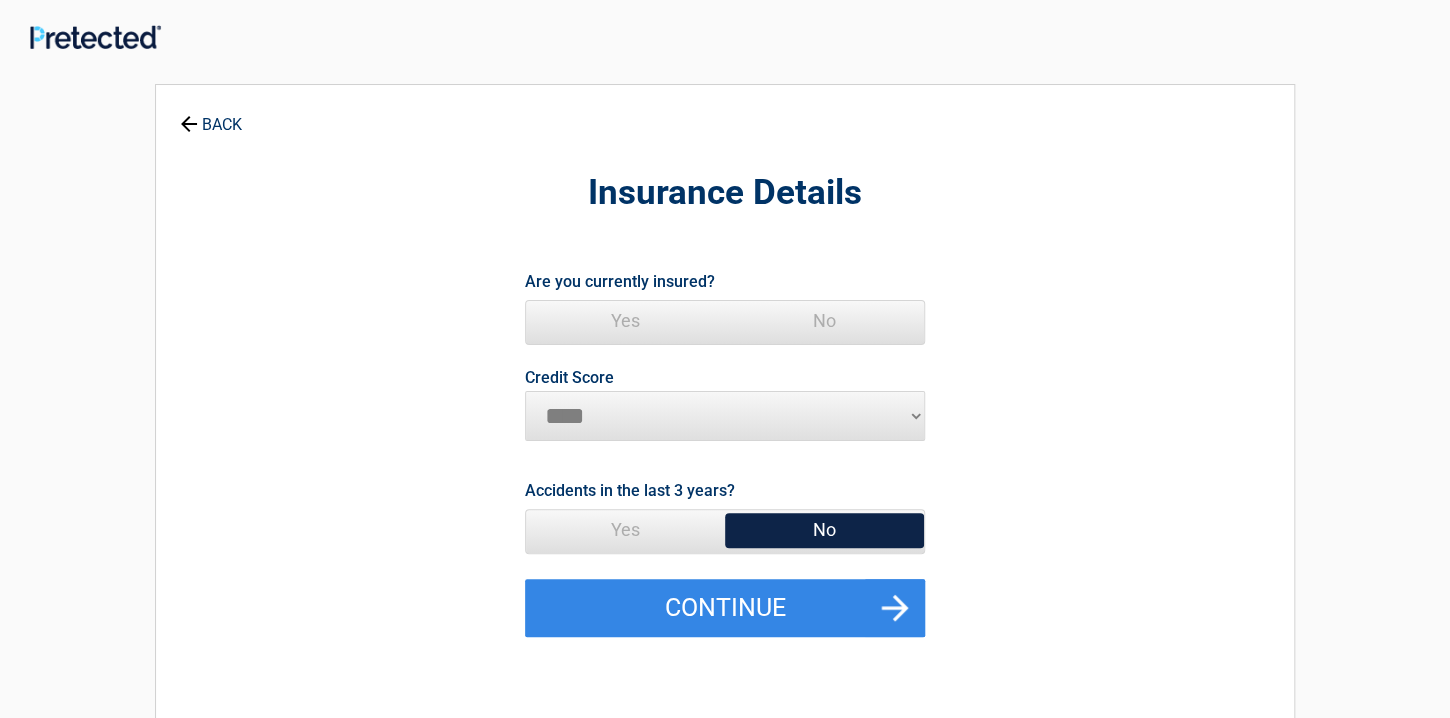 click on "Yes" at bounding box center [625, 321] 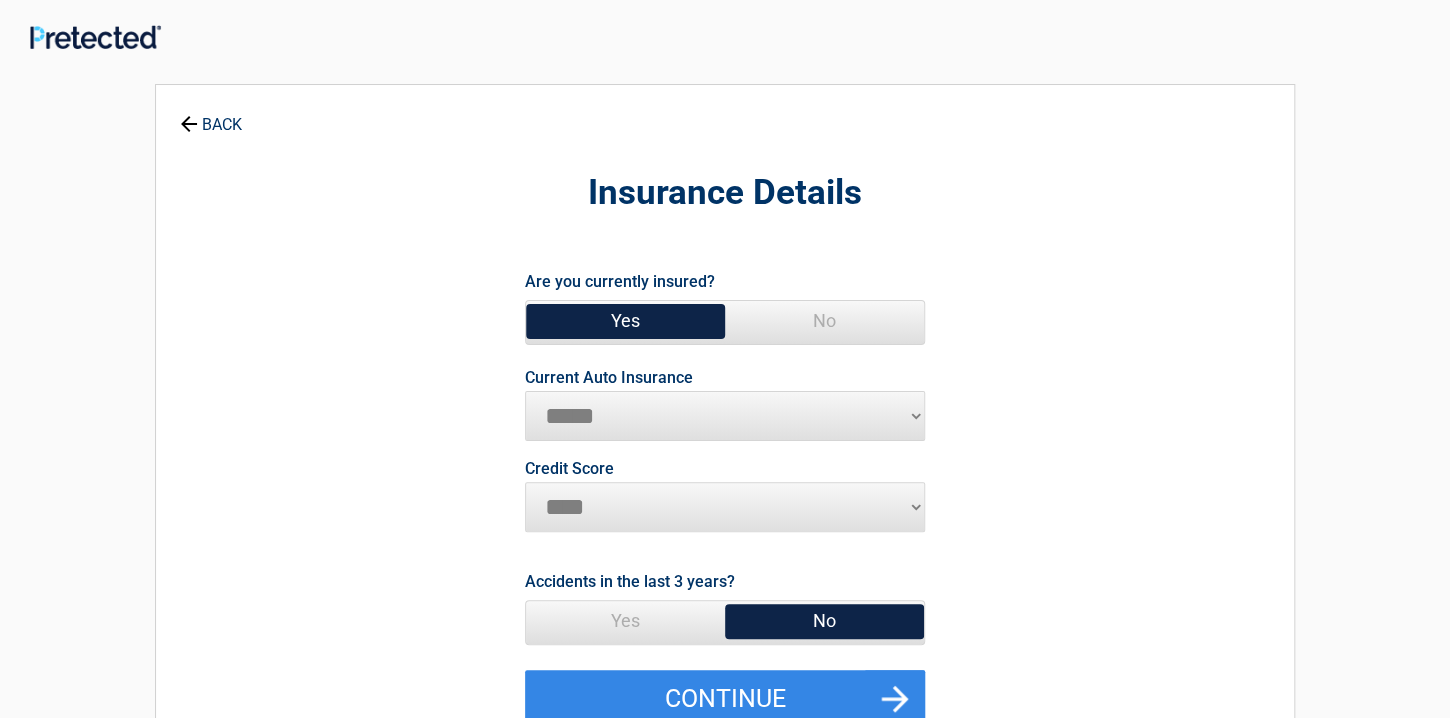 click on "*********
****
*******
****" at bounding box center [725, 507] 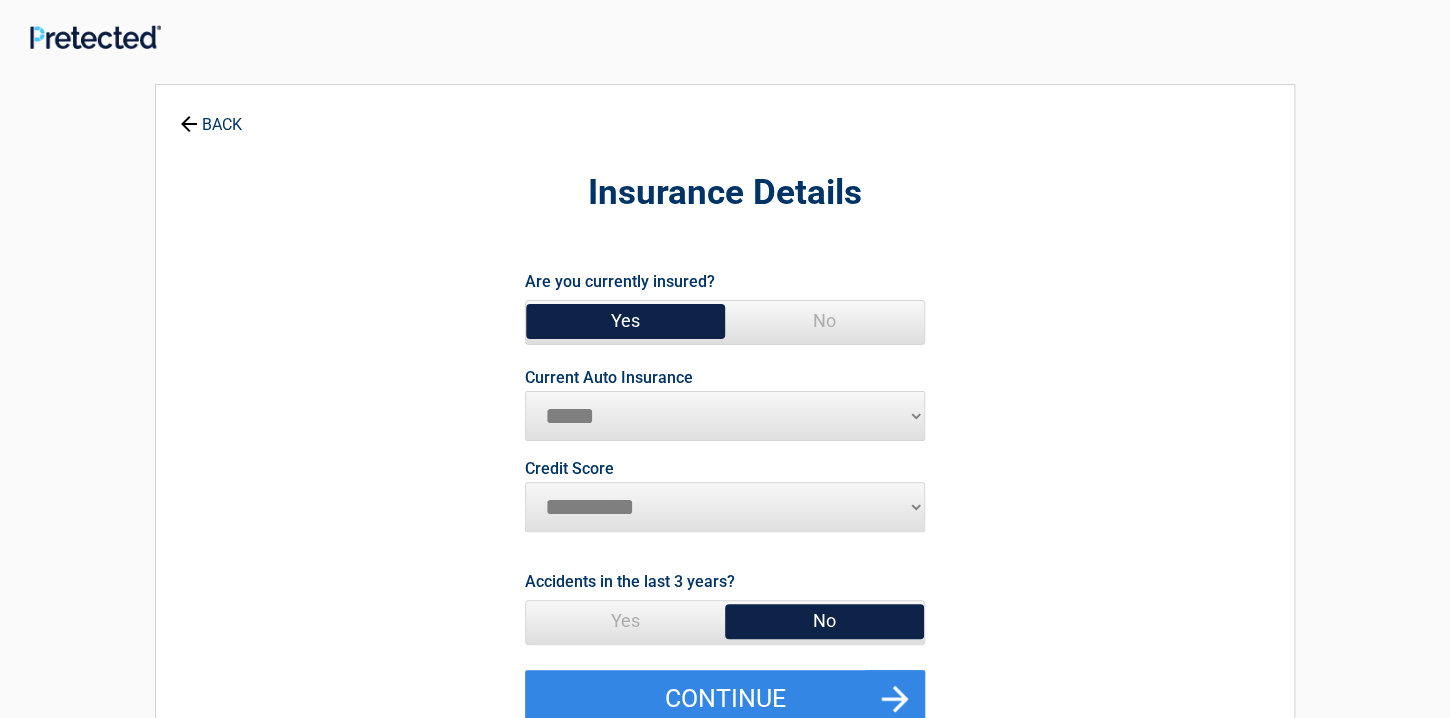 click on "*********
****
*******
****" at bounding box center (725, 507) 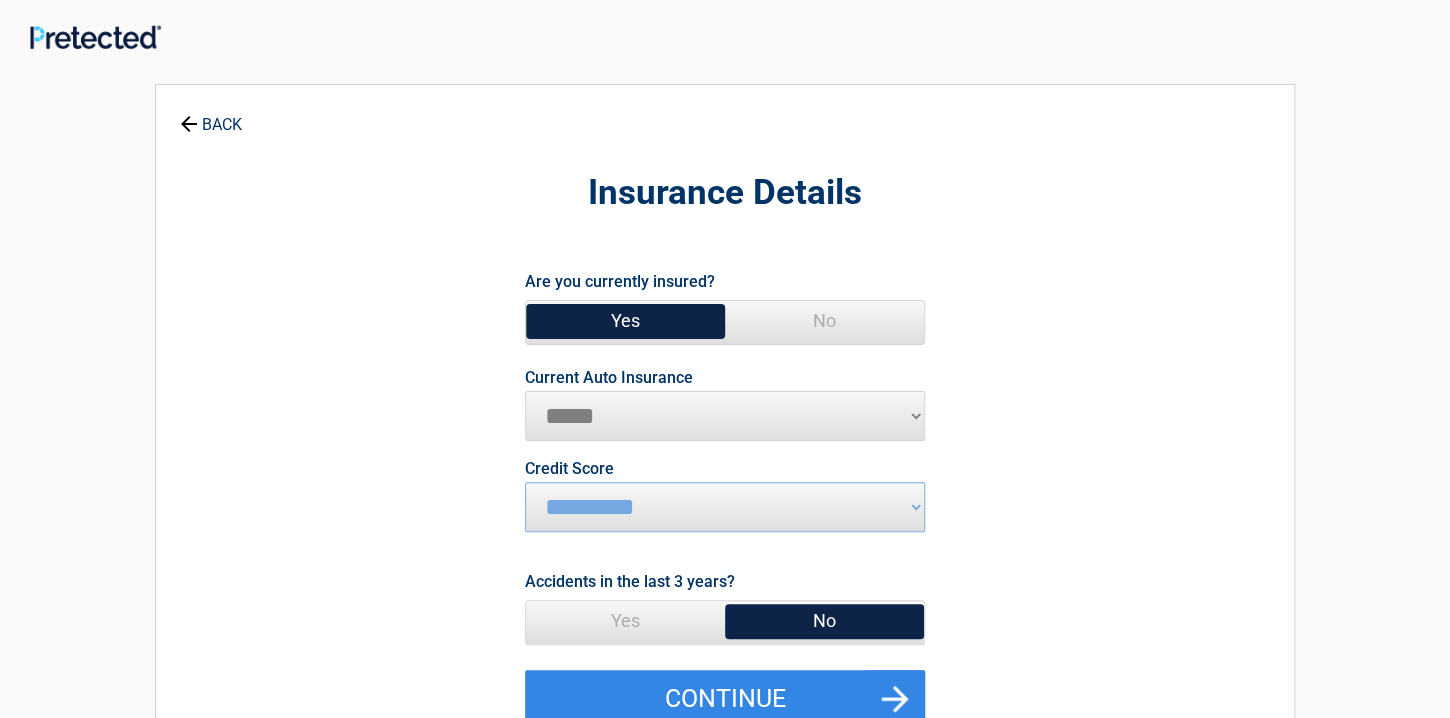 click on "No" at bounding box center [824, 621] 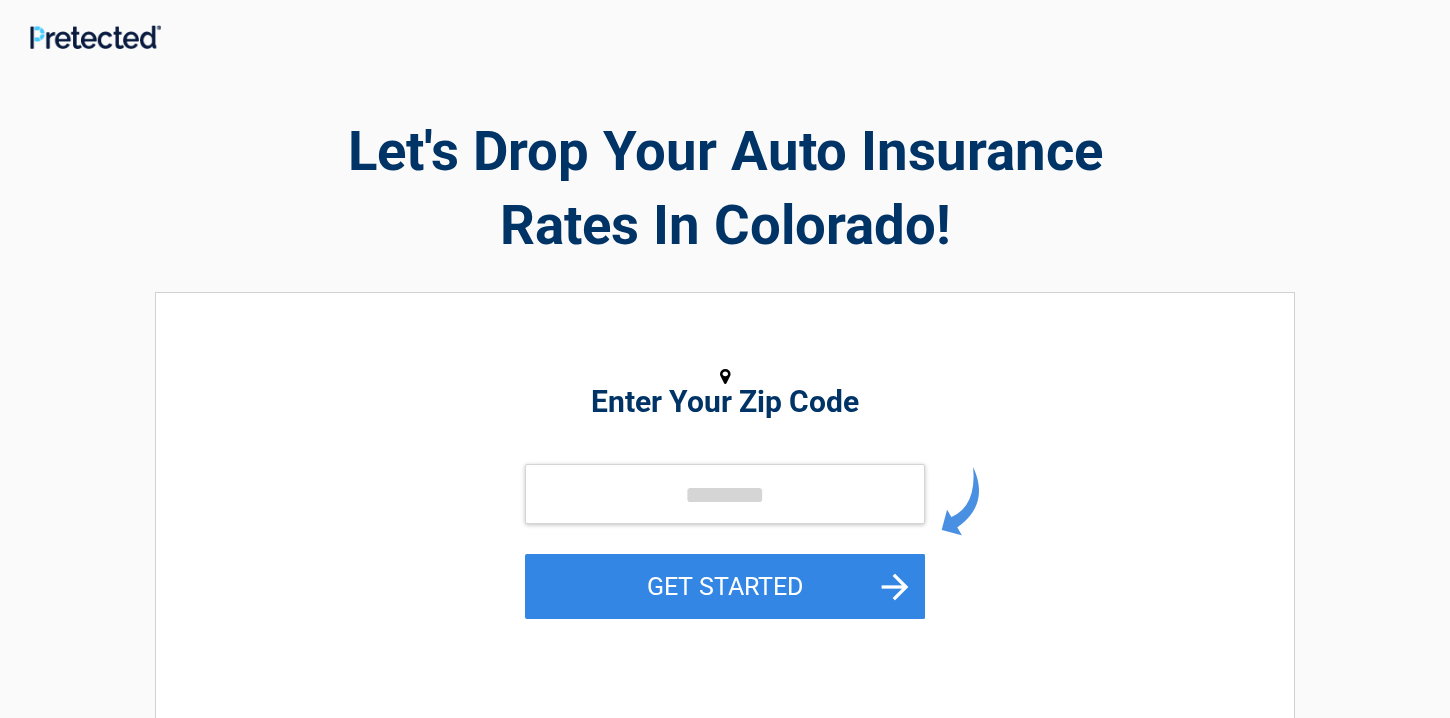 scroll, scrollTop: 0, scrollLeft: 0, axis: both 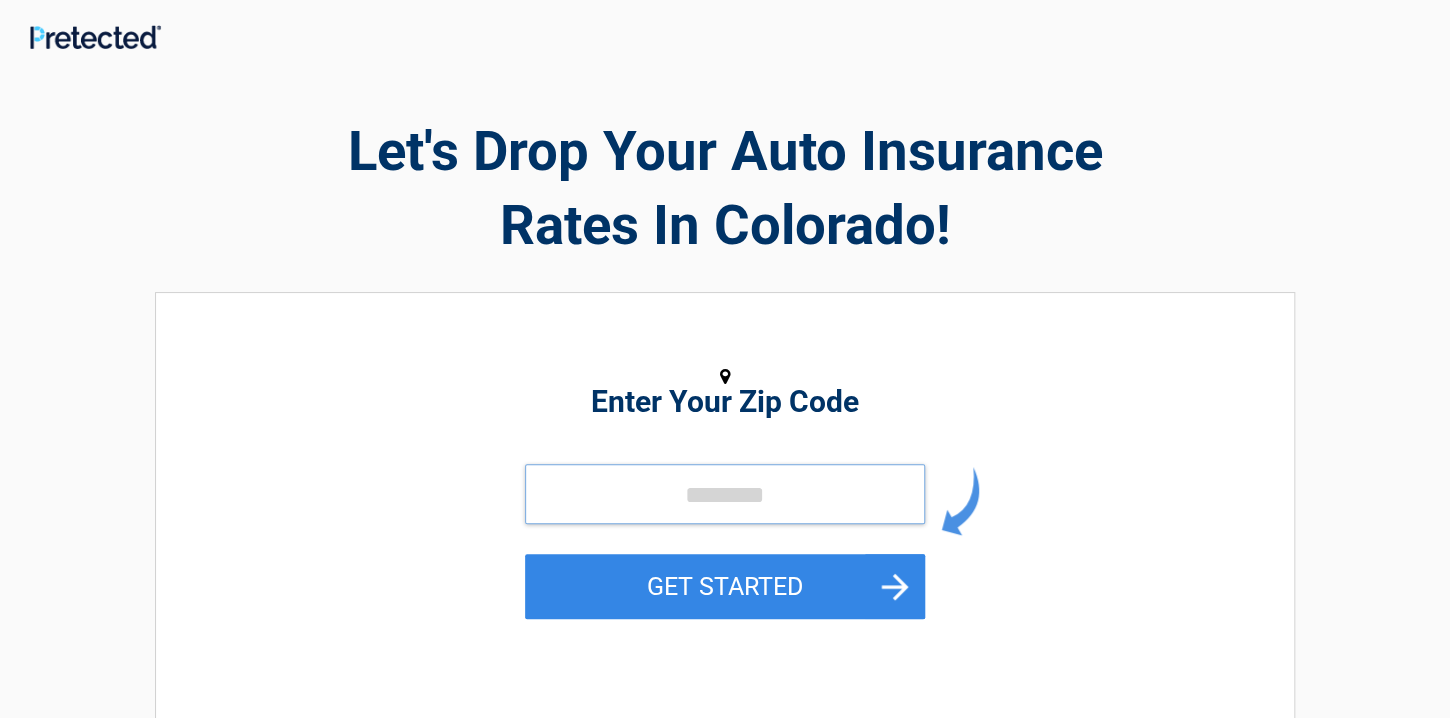 click at bounding box center (725, 494) 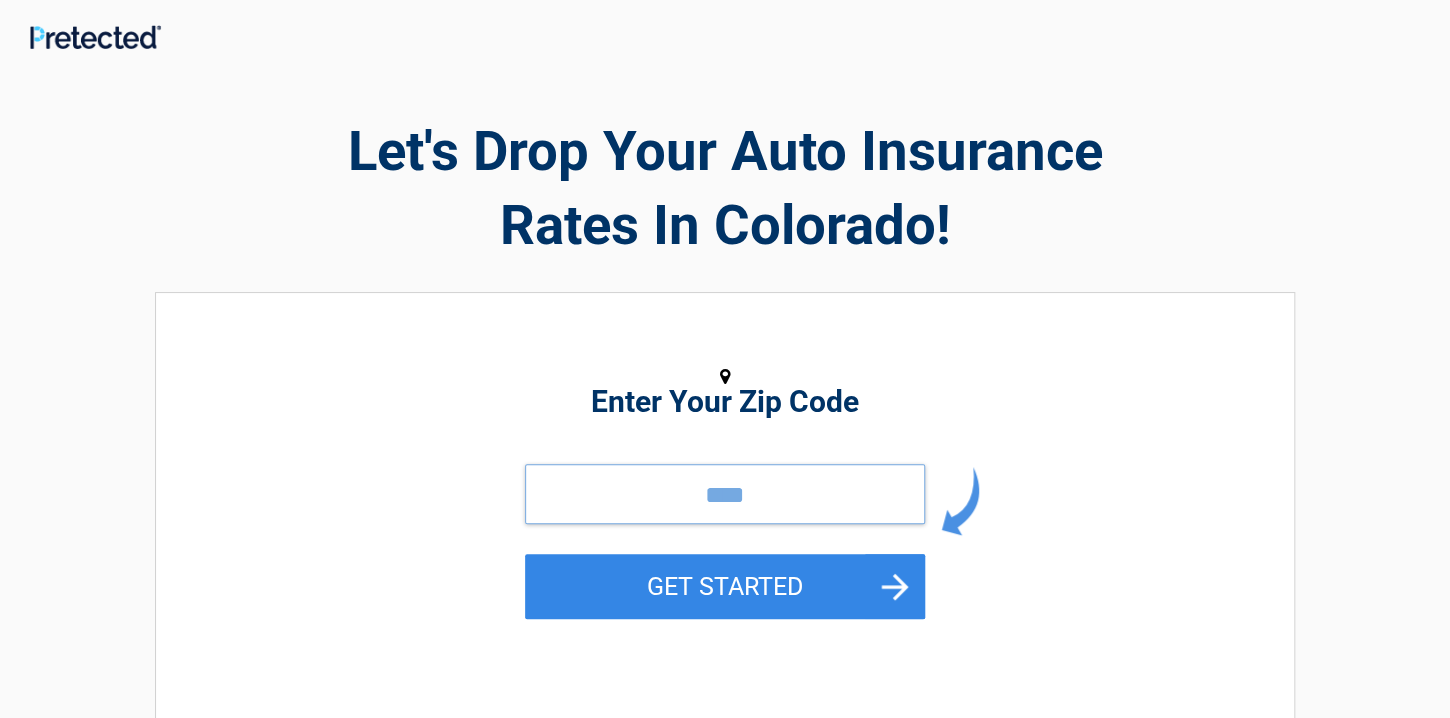 drag, startPoint x: 748, startPoint y: 491, endPoint x: 640, endPoint y: 496, distance: 108.11568 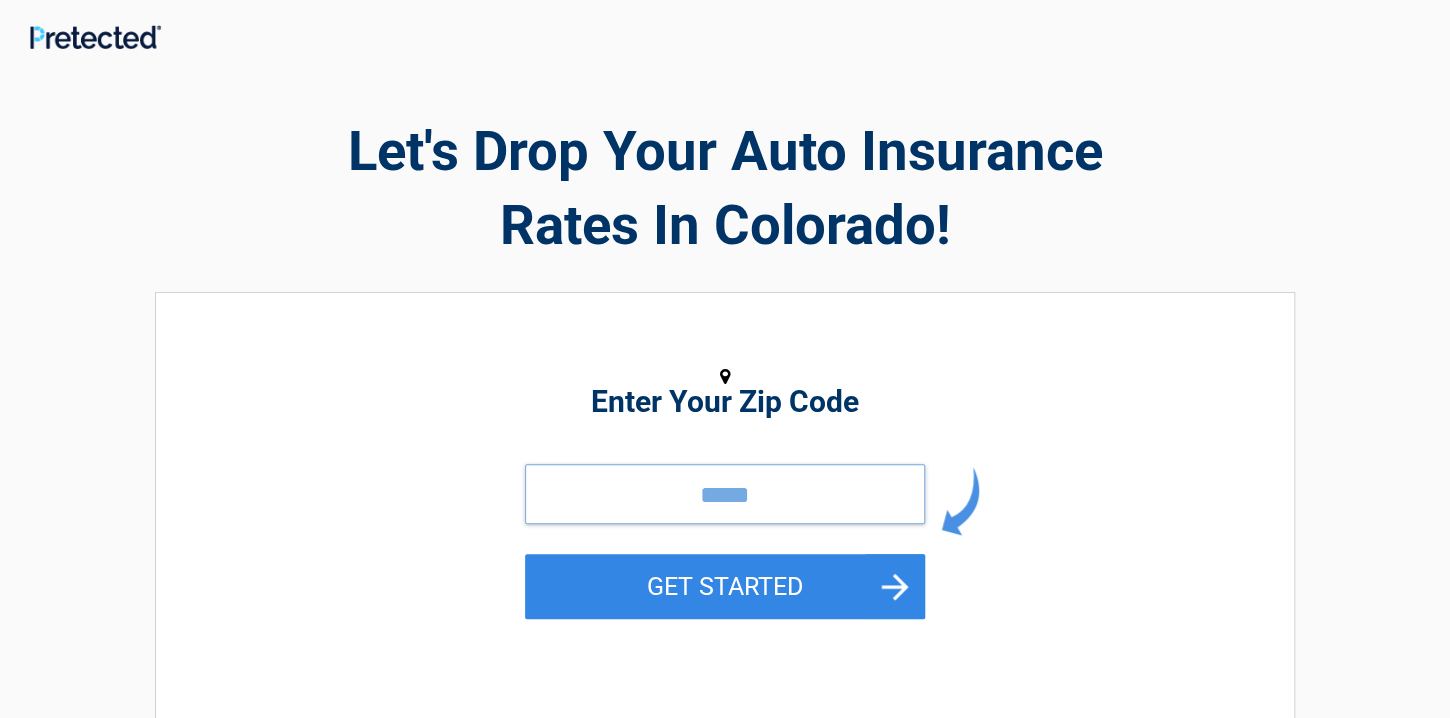 type on "*****" 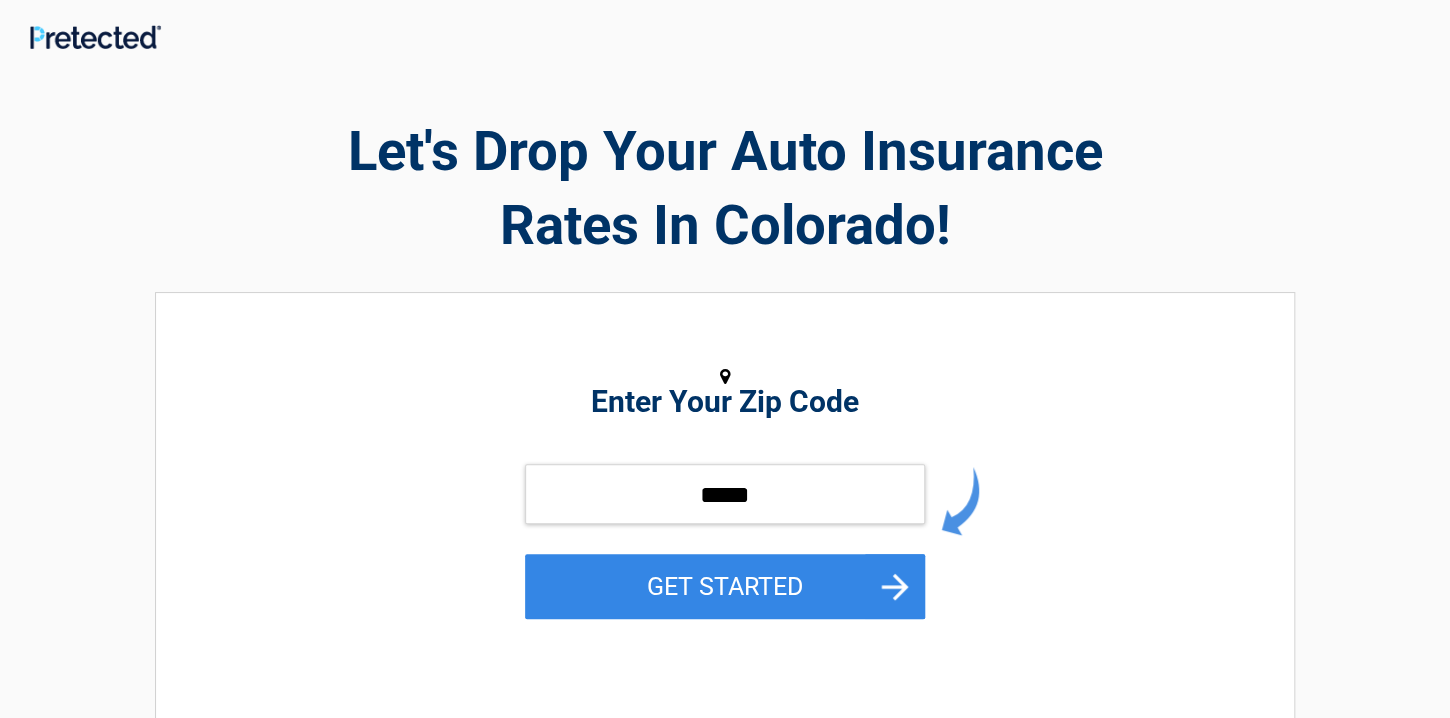 click on "*****
GET STARTED" at bounding box center [725, 564] 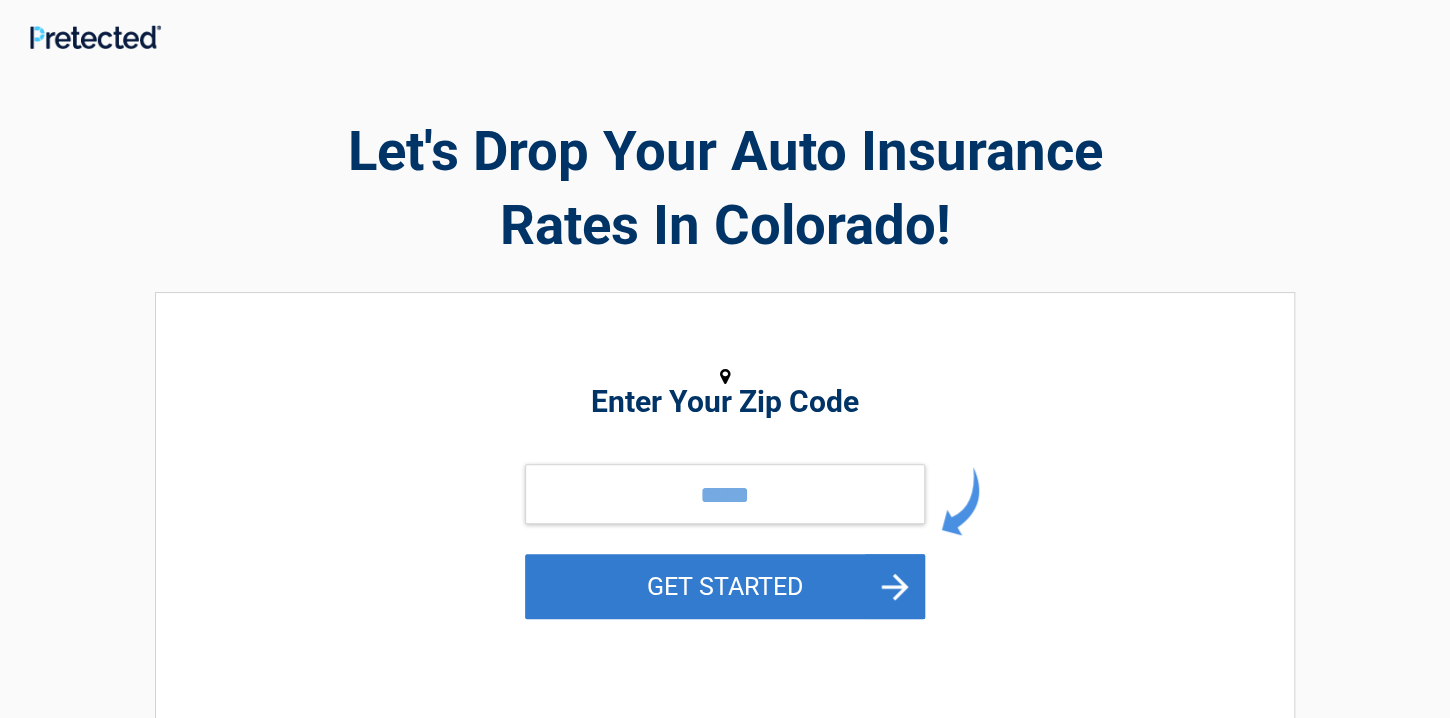 click on "GET STARTED" at bounding box center [725, 586] 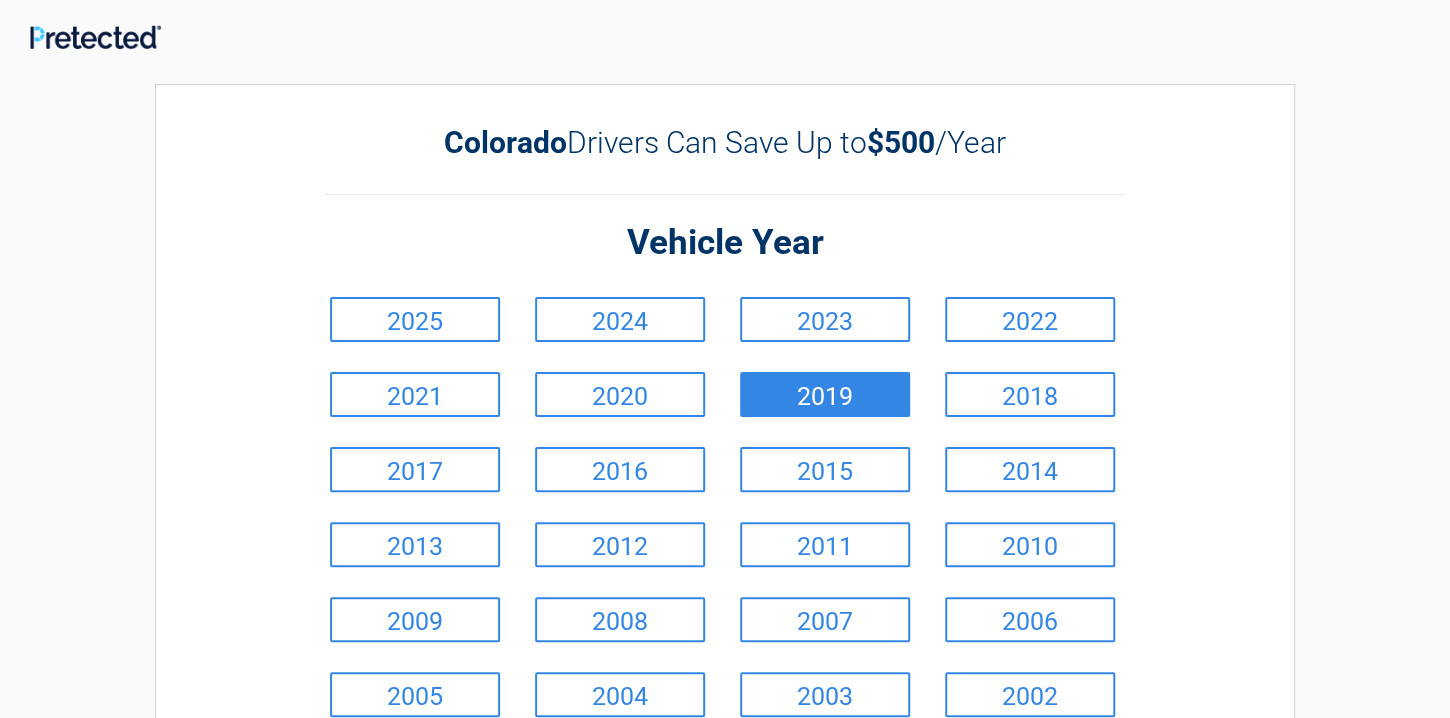 click on "2019" at bounding box center [825, 394] 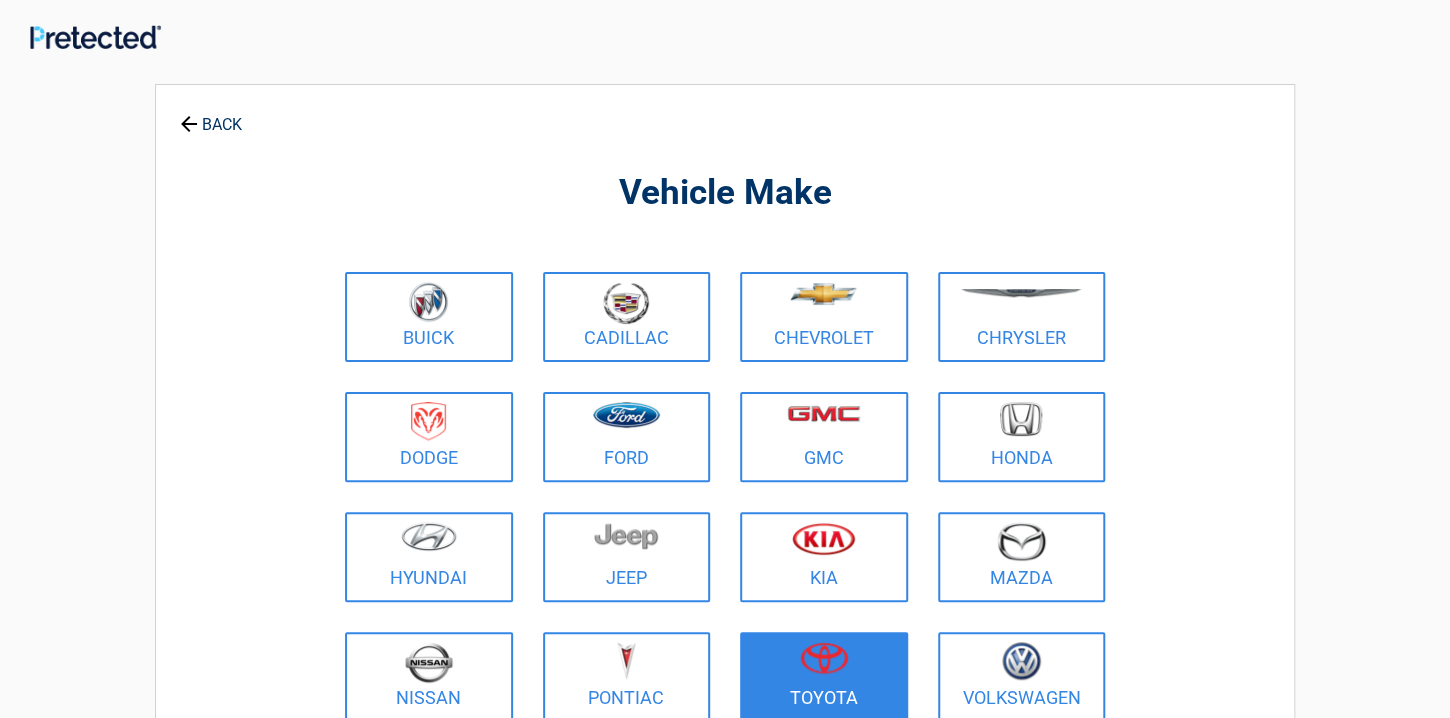 click at bounding box center (824, 658) 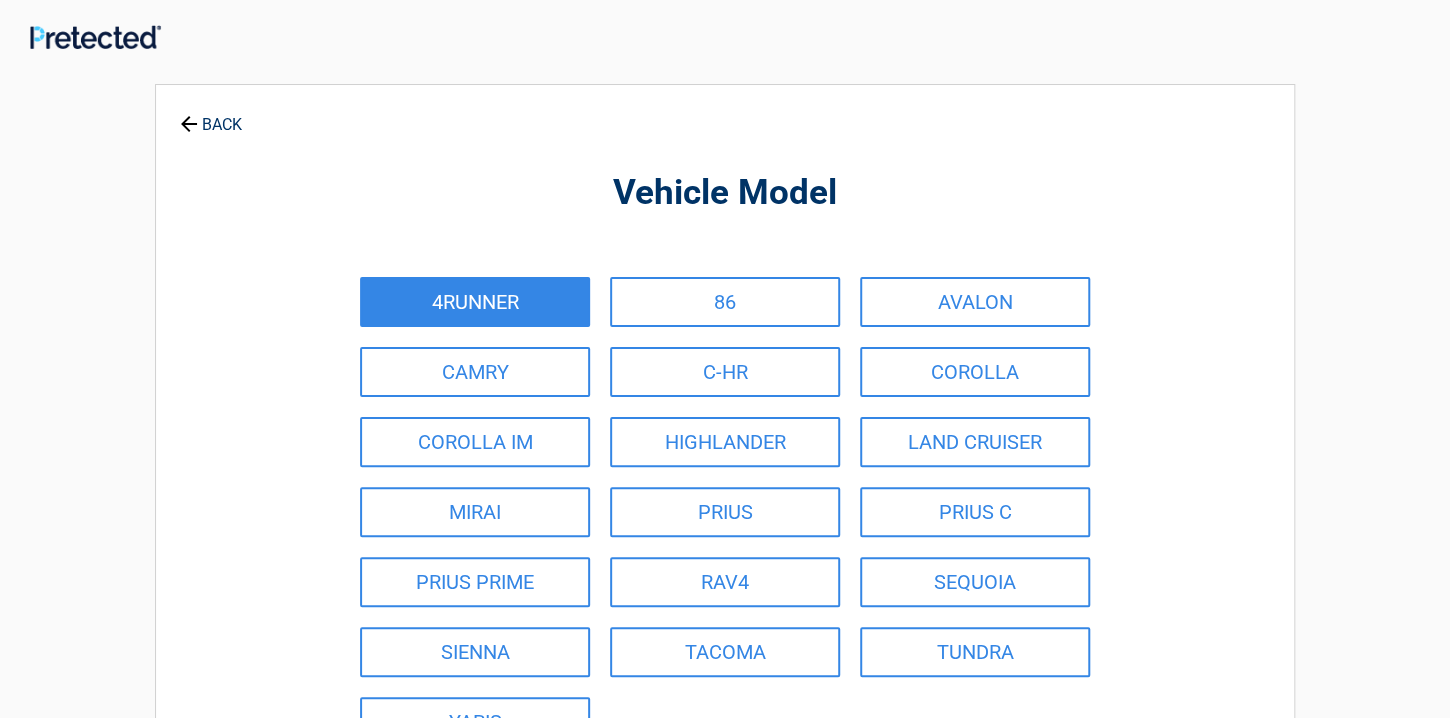 click on "4RUNNER" at bounding box center (475, 302) 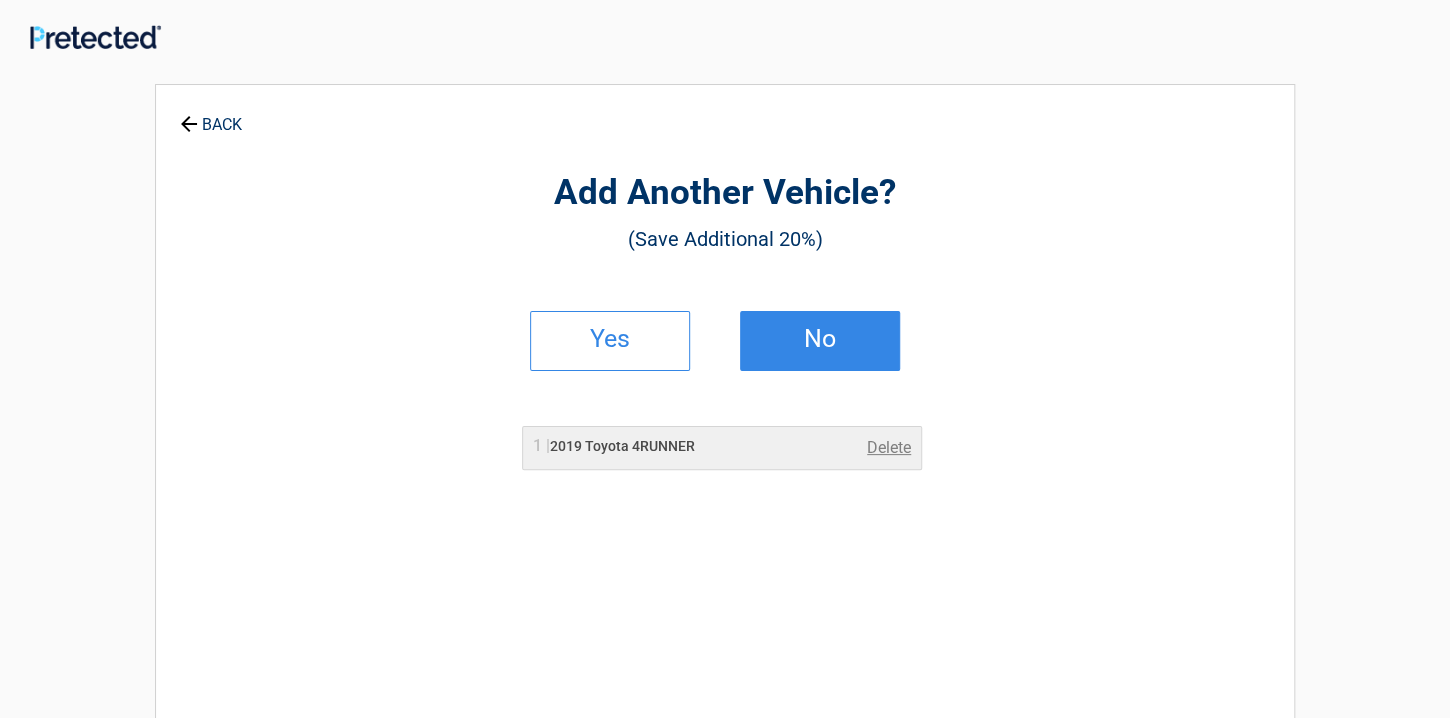 click on "No" at bounding box center (820, 339) 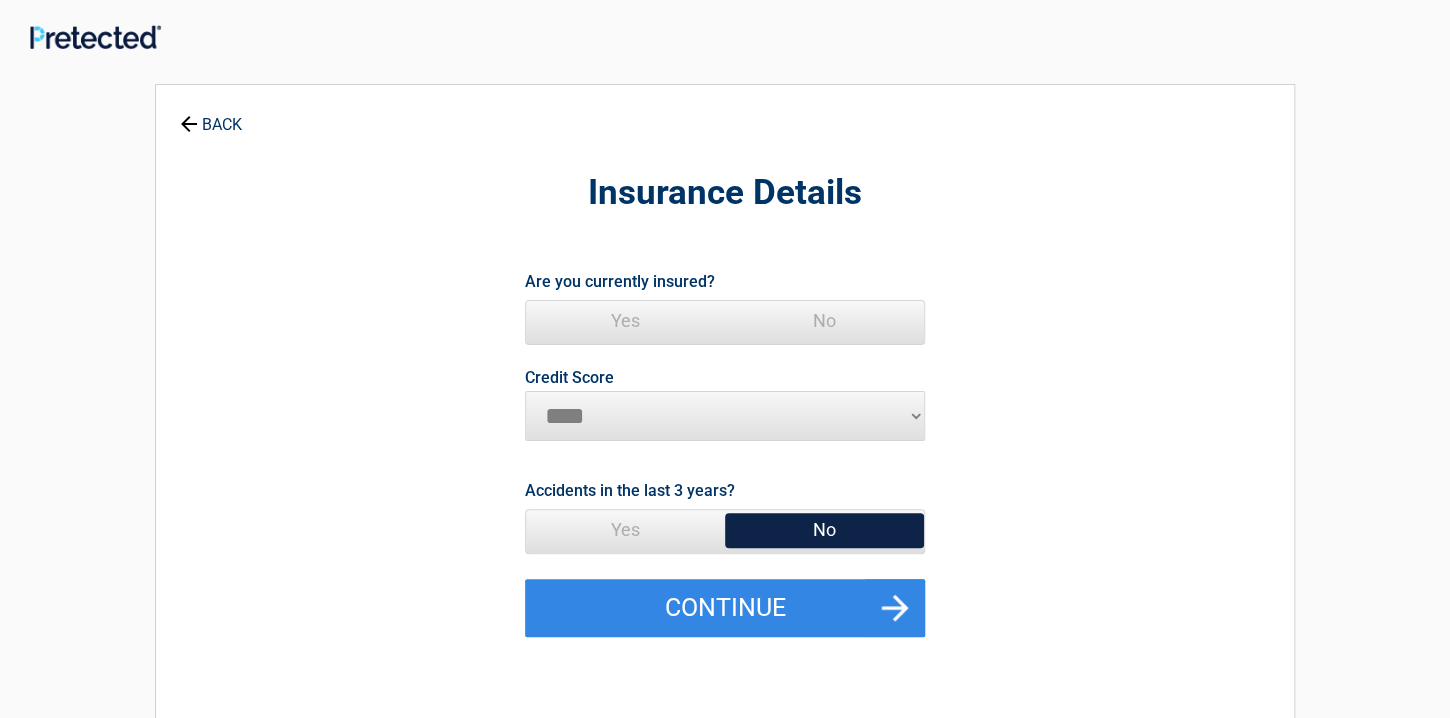 click on "Yes" at bounding box center (625, 321) 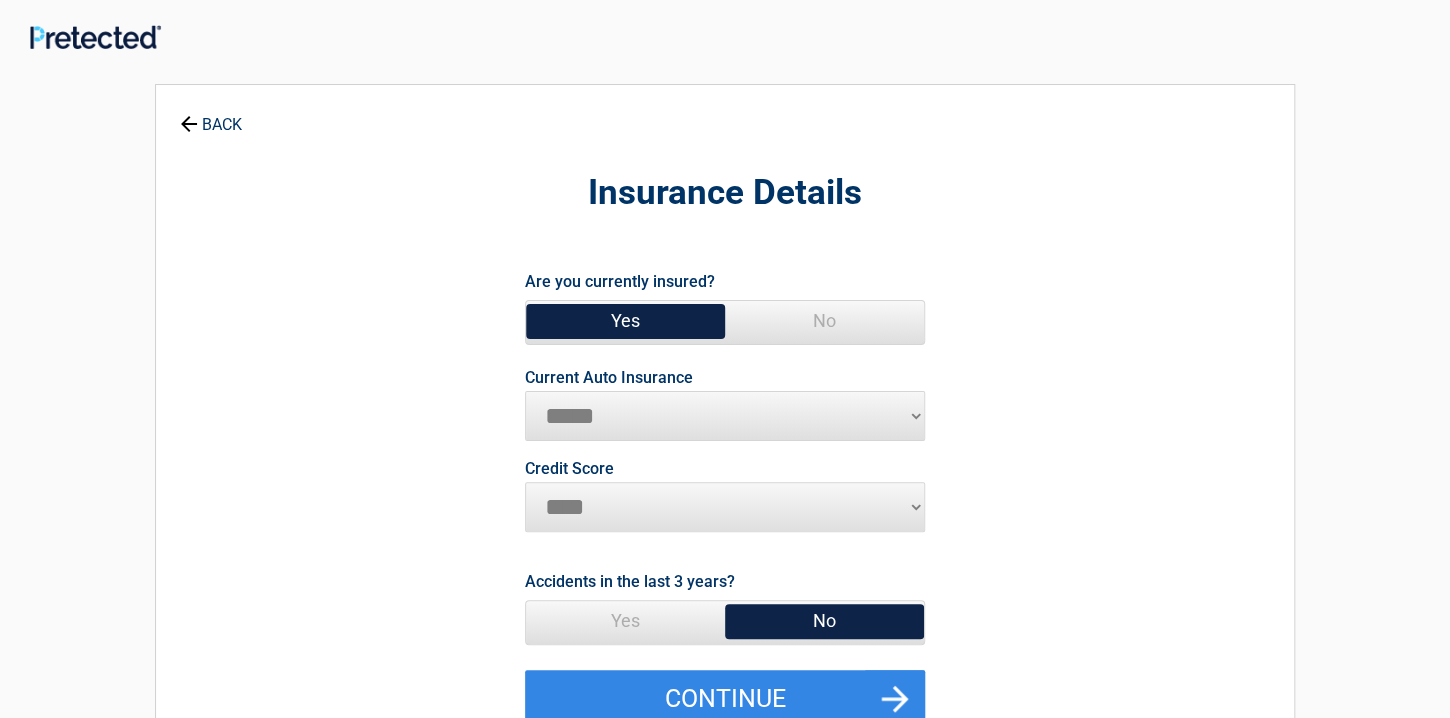 click on "Yes" at bounding box center (625, 321) 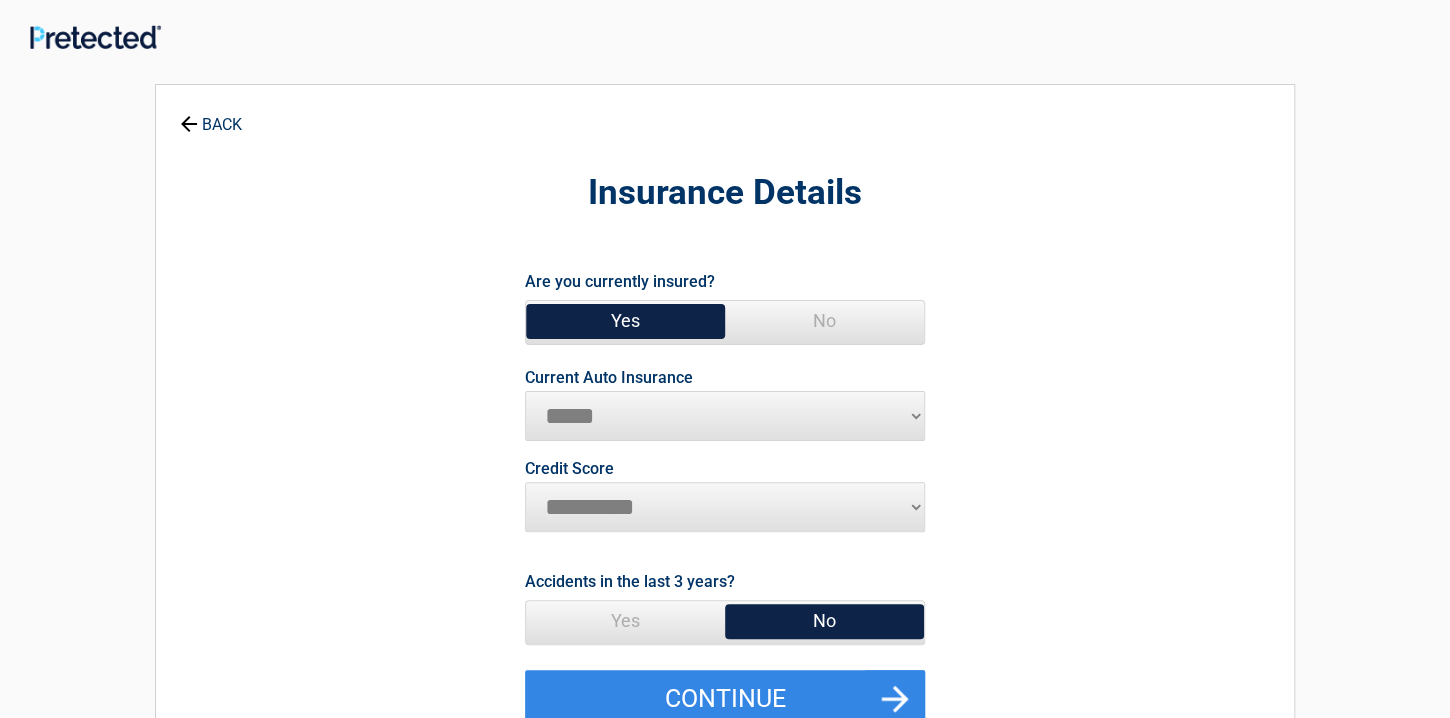 click on "*********
****
*******
****" at bounding box center (725, 507) 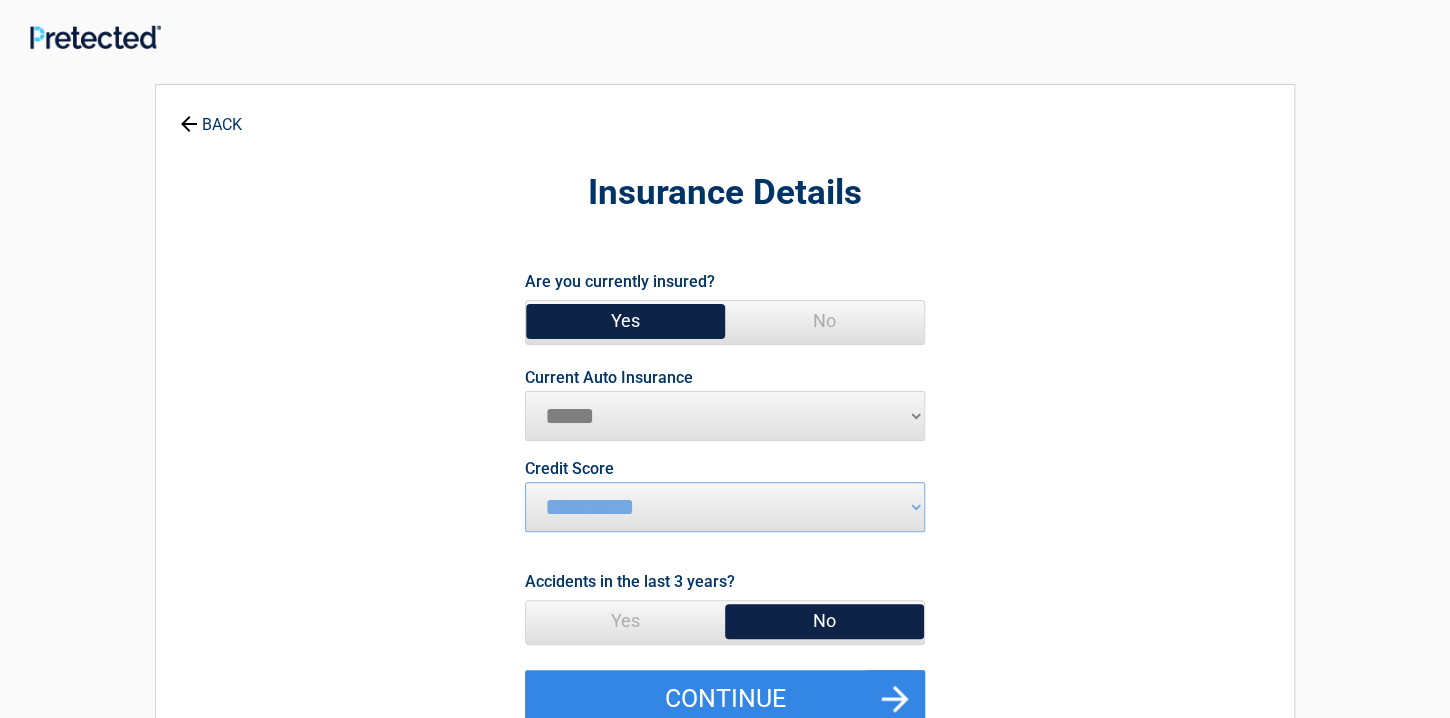 drag, startPoint x: 655, startPoint y: 550, endPoint x: 646, endPoint y: 510, distance: 41 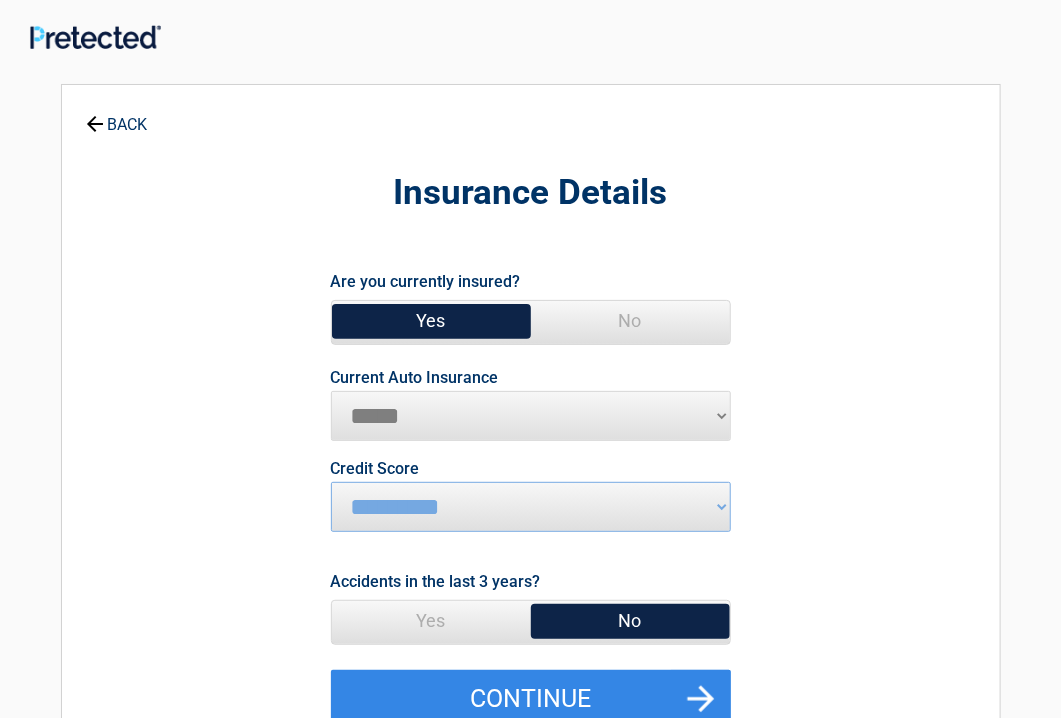 click on "Yes" at bounding box center (431, 321) 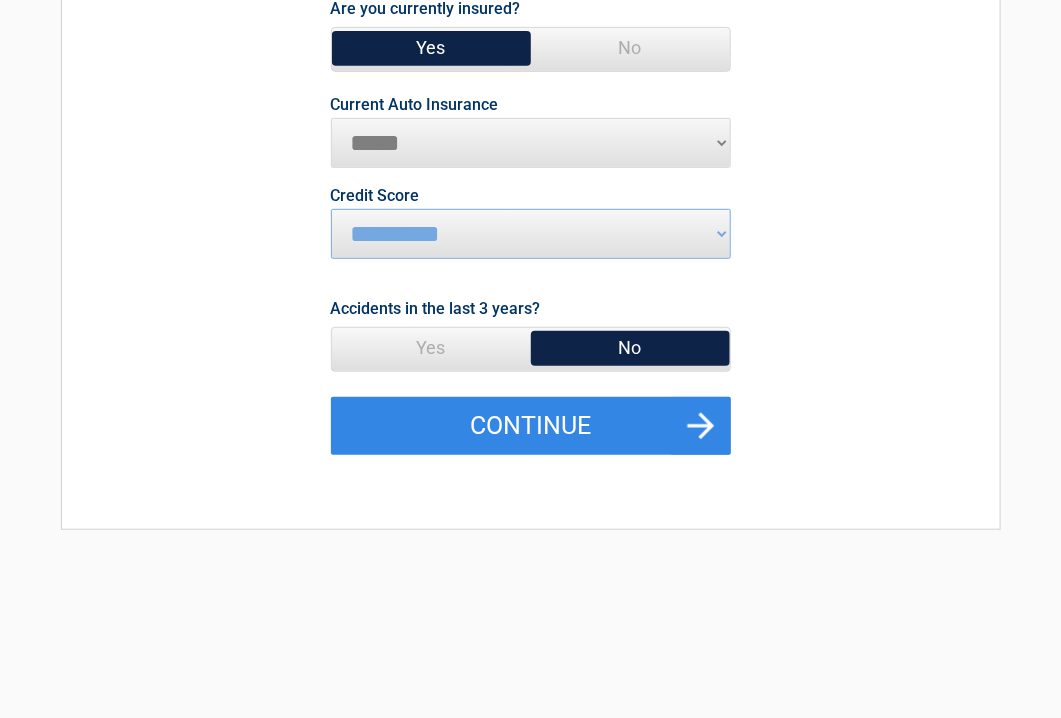 scroll, scrollTop: 314, scrollLeft: 0, axis: vertical 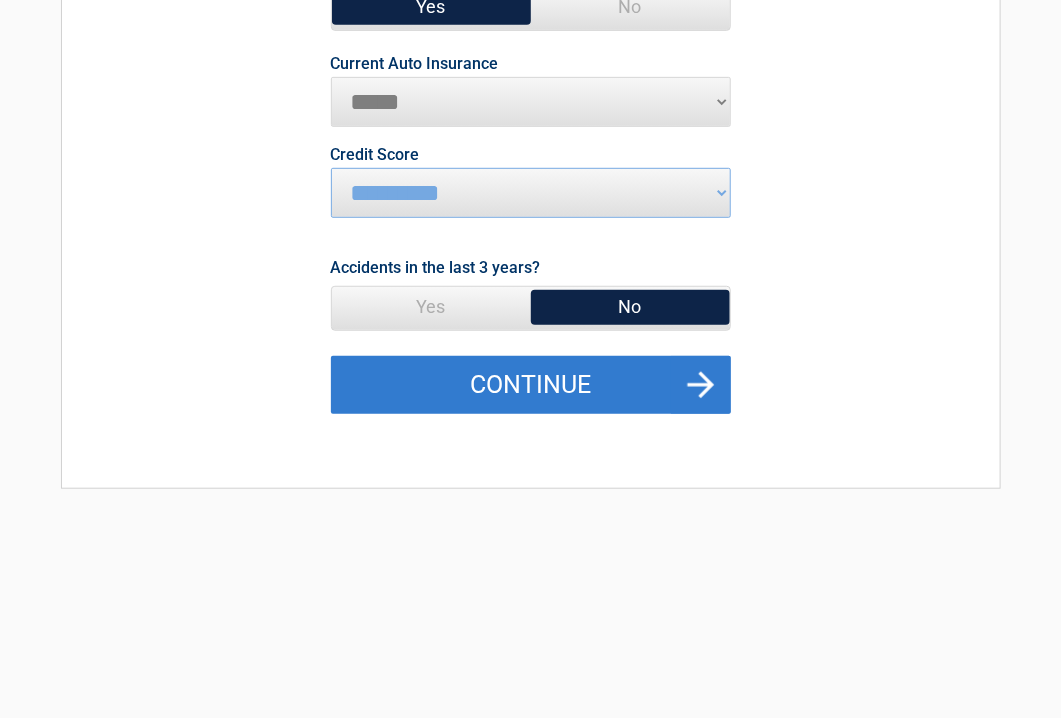 click on "Continue" at bounding box center (531, 385) 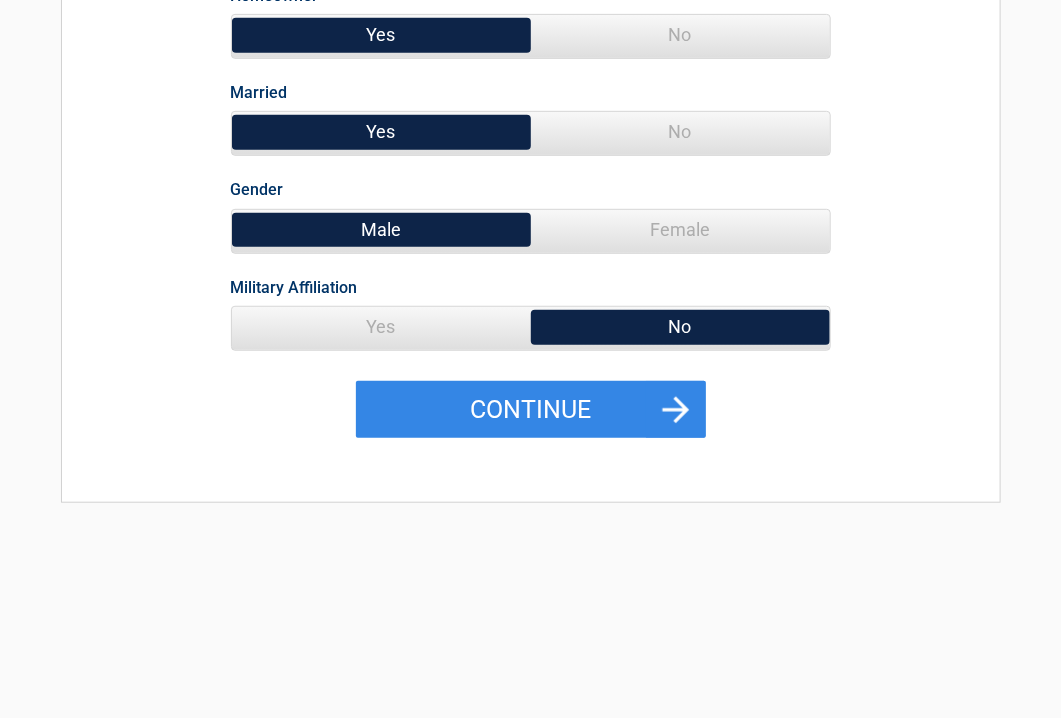 scroll, scrollTop: 0, scrollLeft: 0, axis: both 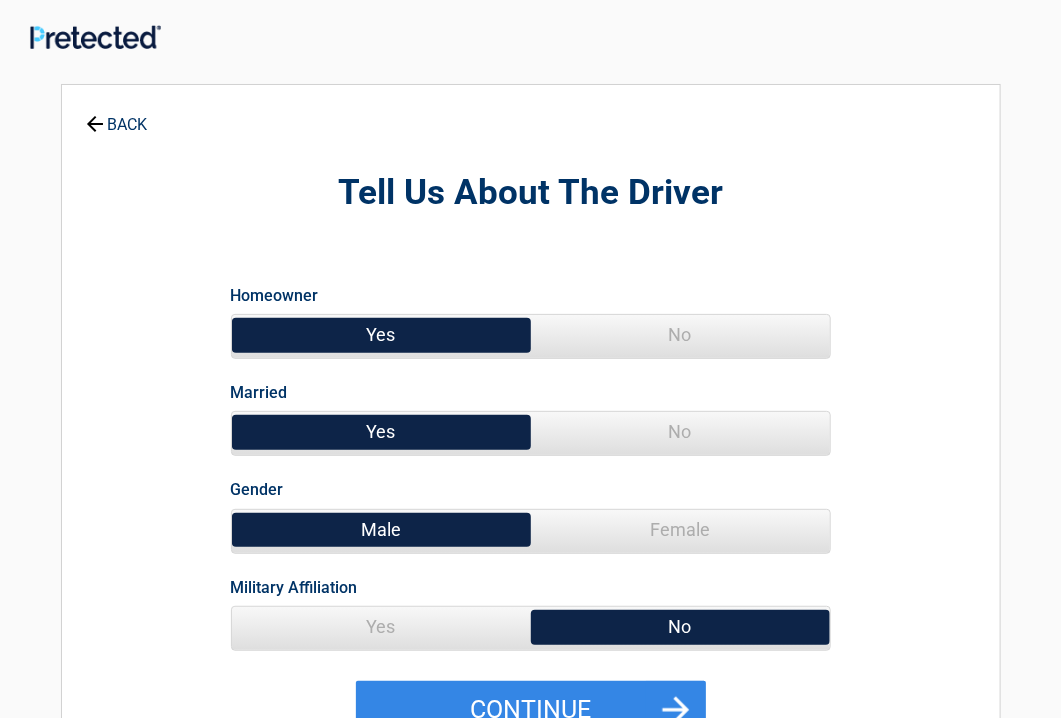 click on "Yes" at bounding box center [381, 335] 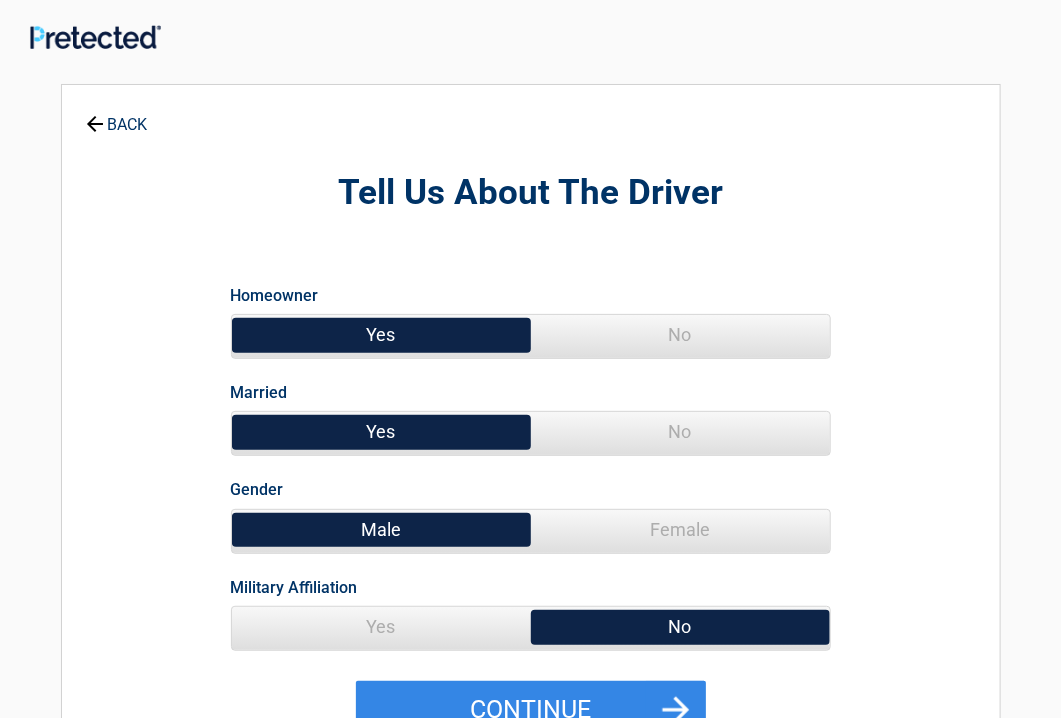 drag, startPoint x: 394, startPoint y: 332, endPoint x: 892, endPoint y: 324, distance: 498.06424 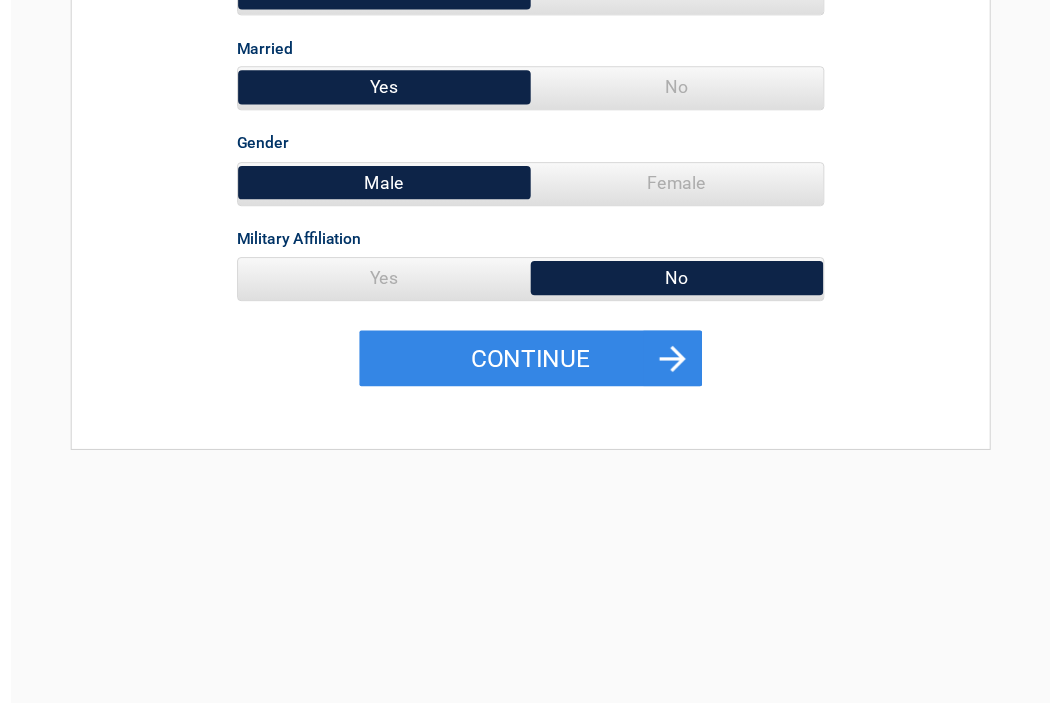 scroll, scrollTop: 351, scrollLeft: 0, axis: vertical 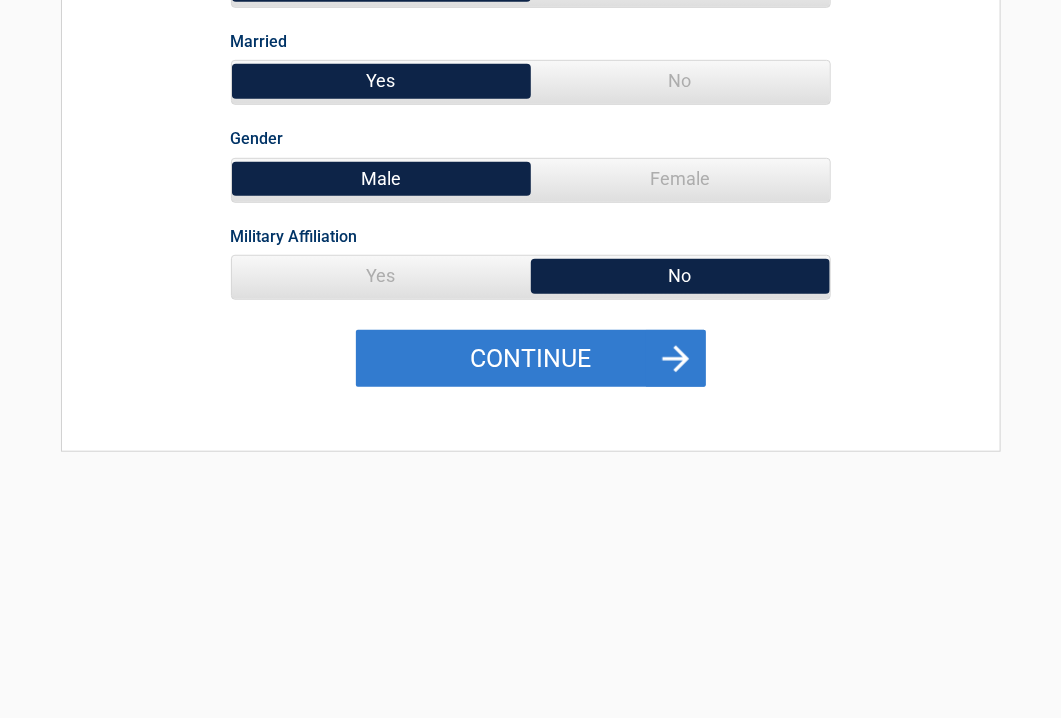 click on "Continue" at bounding box center (531, 359) 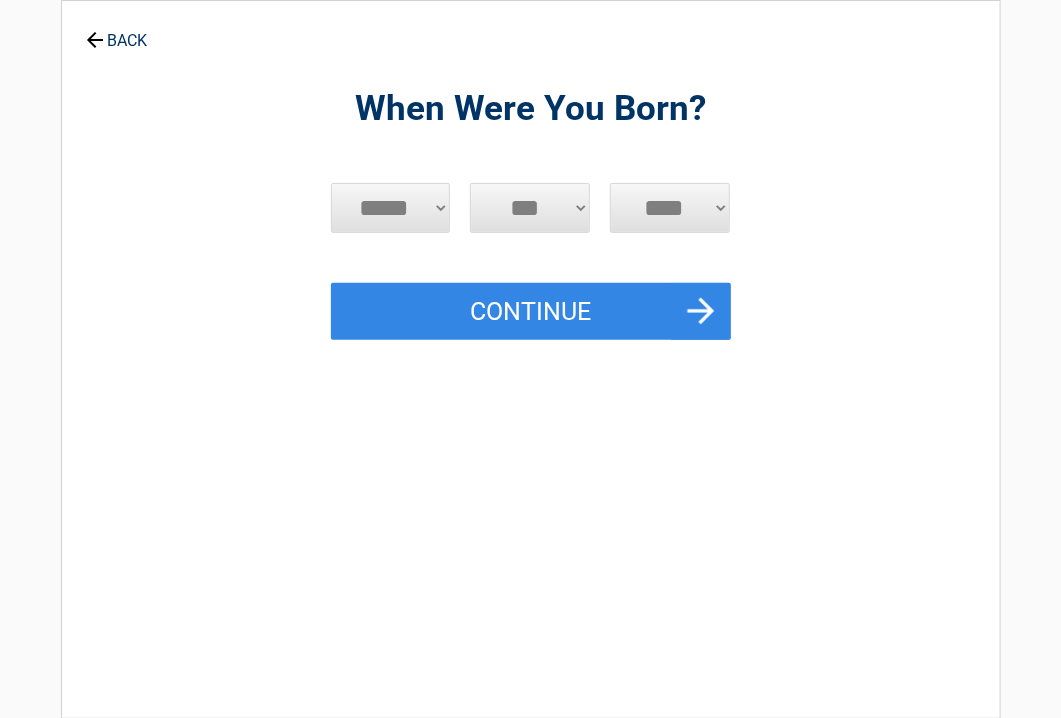 scroll, scrollTop: 0, scrollLeft: 0, axis: both 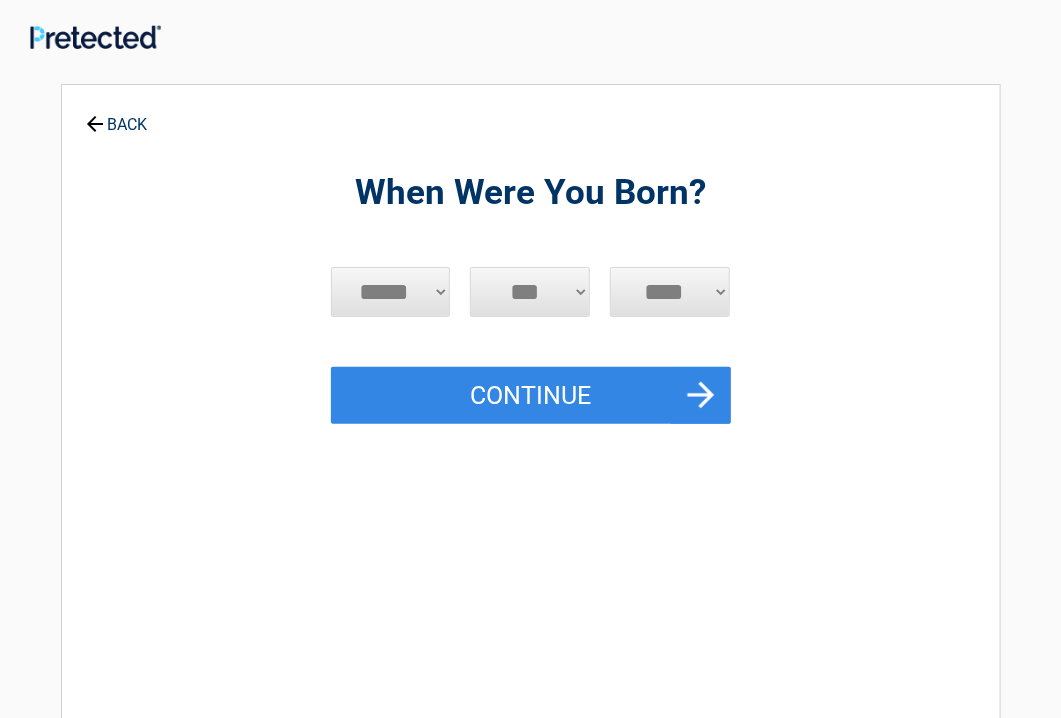 drag, startPoint x: 366, startPoint y: 295, endPoint x: 669, endPoint y: 349, distance: 307.77426 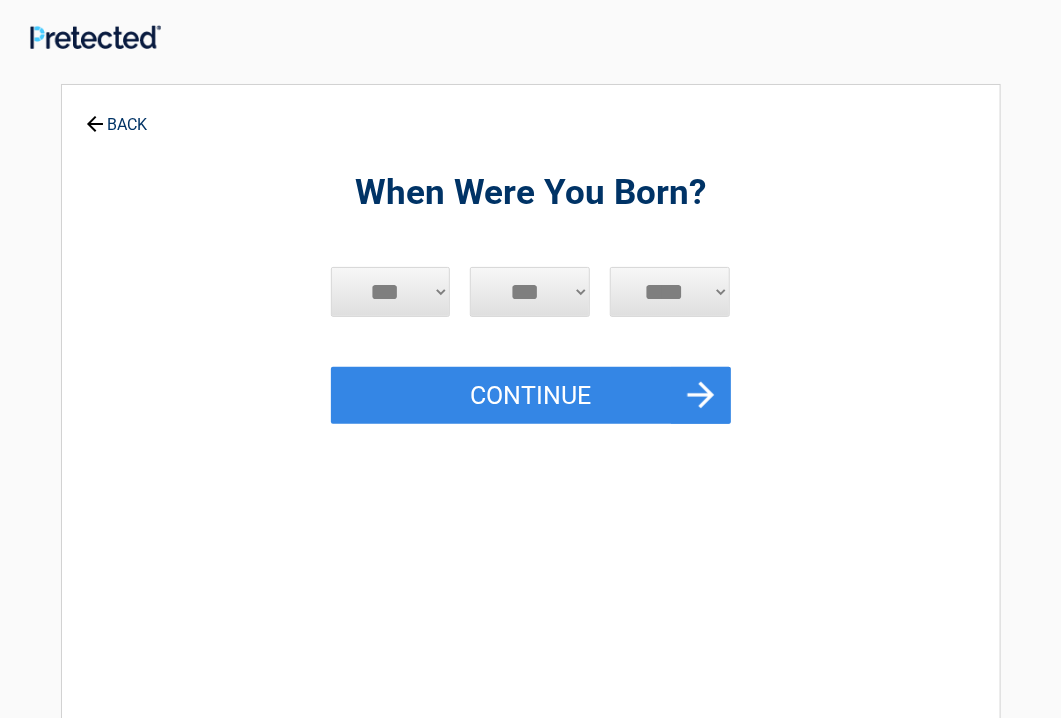 click on "*****
***
***
***
***
***
***
***
***
***
***
***
***" at bounding box center [391, 292] 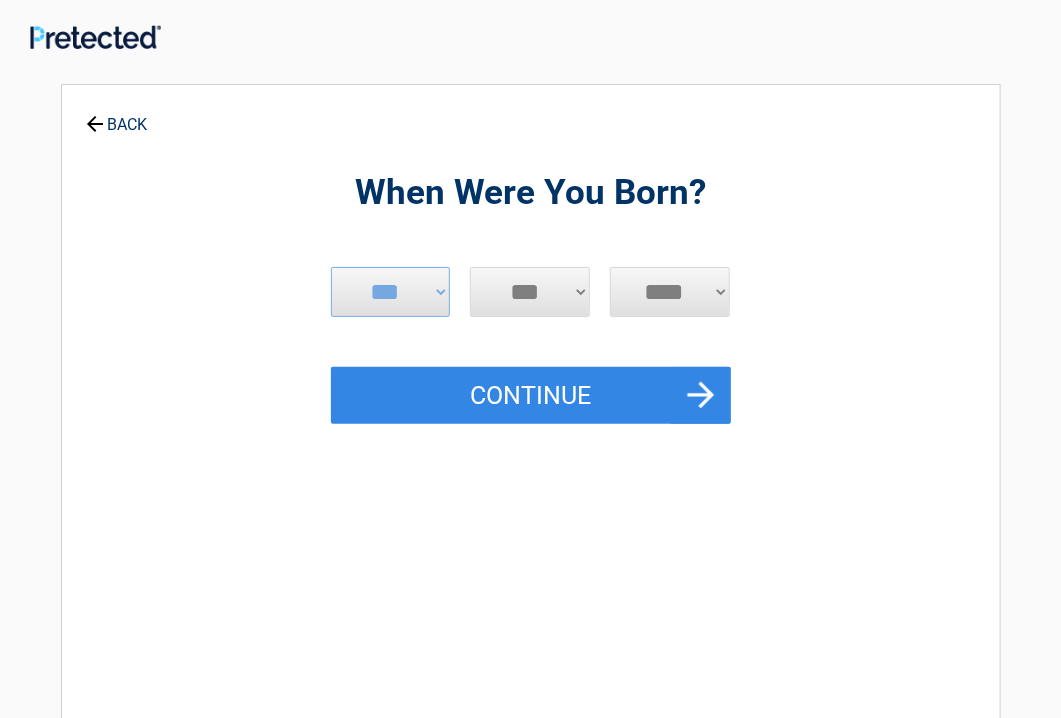 click on "*** * * * * * * * * * ** ** ** ** ** ** ** ** ** ** ** ** ** ** ** ** ** ** ** ** ** **" at bounding box center [530, 292] 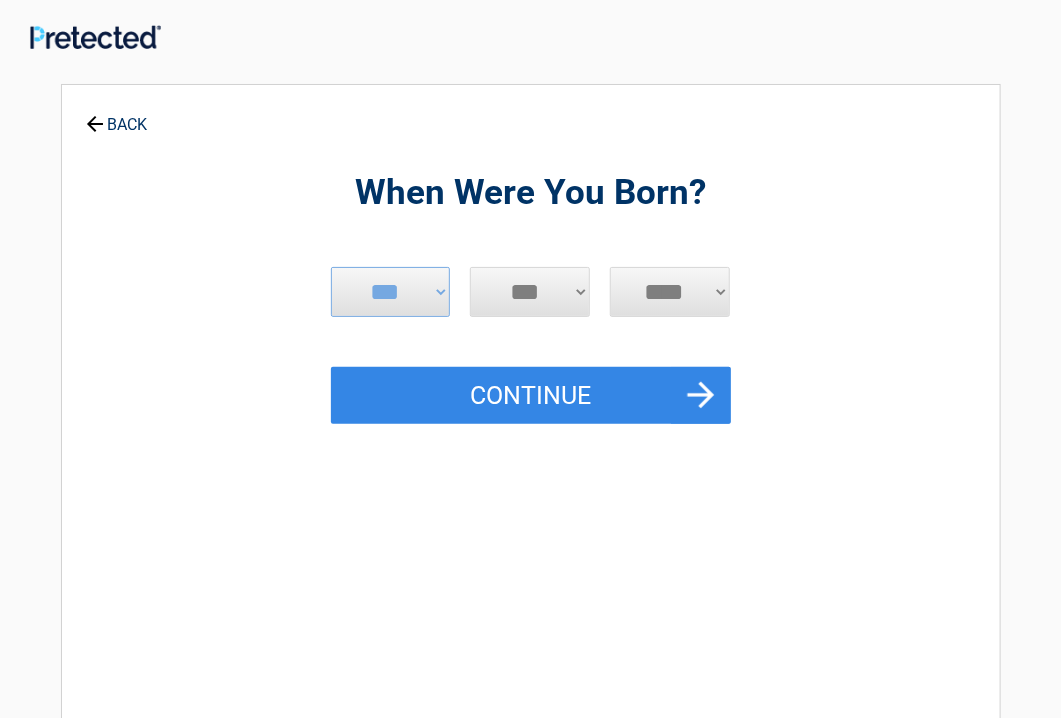 select on "**" 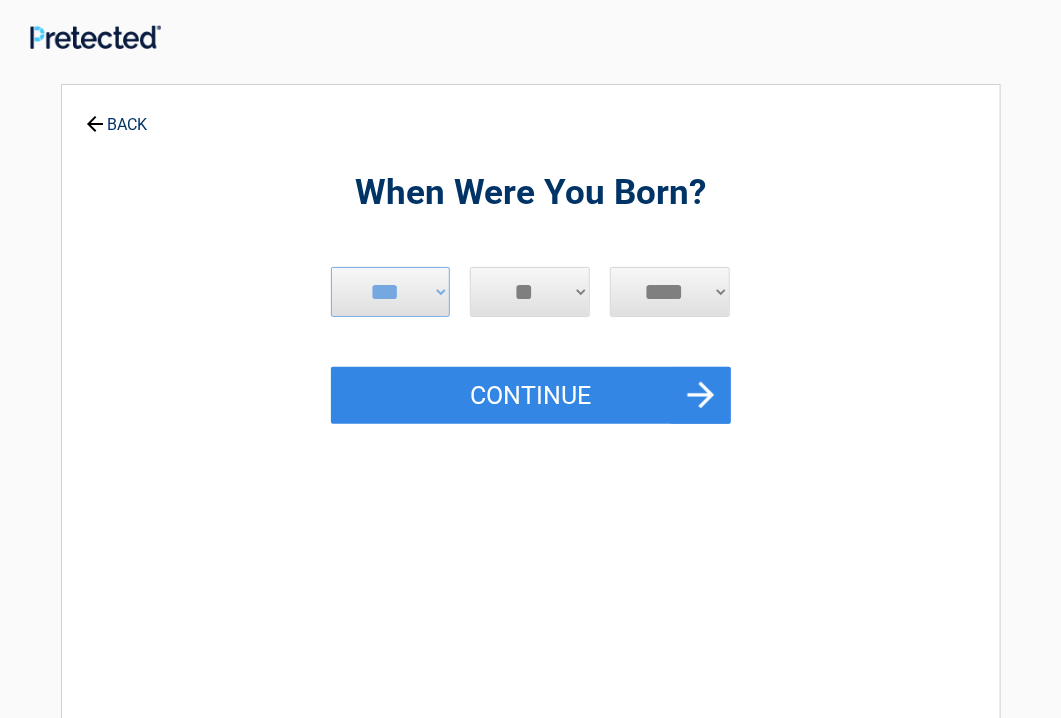 click on "*** * * * * * * * * * ** ** ** ** ** ** ** ** ** ** ** ** ** ** ** ** ** ** ** ** ** **" at bounding box center [530, 292] 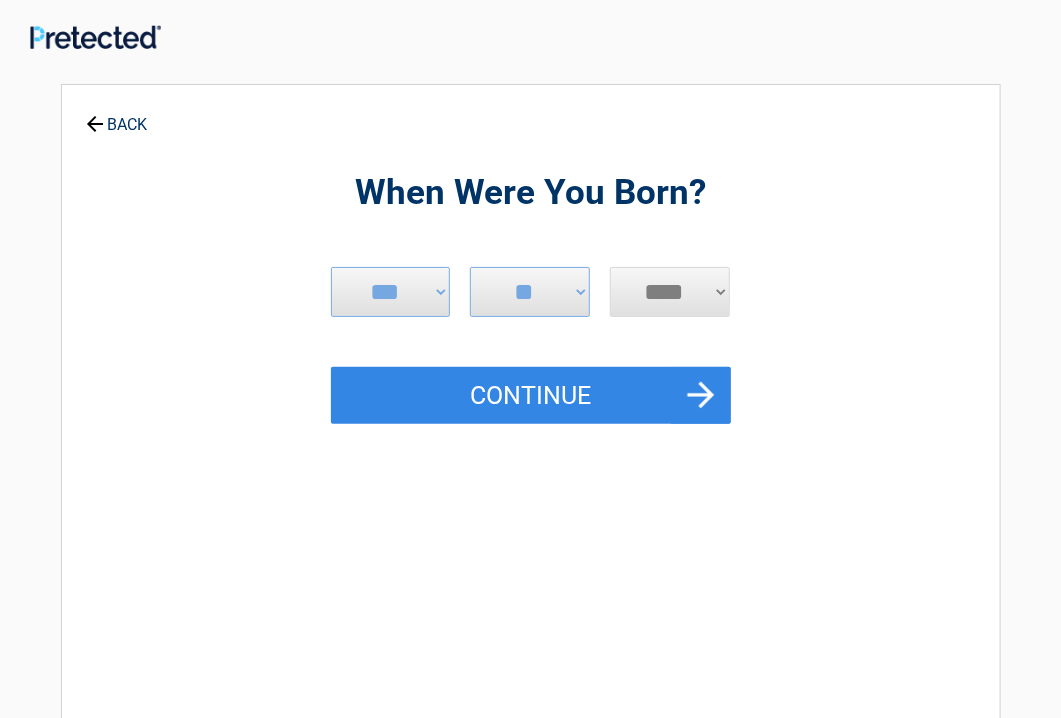 click on "****
****
****
****
****
****
****
****
****
****
****
****
****
****
****
****
****
****
****
****
****
****
****
****
****
****
****
****
****
****
****
****
****
****
****
****
****
****
****
****
****
****
****
****
****
****
****
****
****
****
****
****
****
****
****
****
****
****
****
****
****
****
****
****" at bounding box center [670, 292] 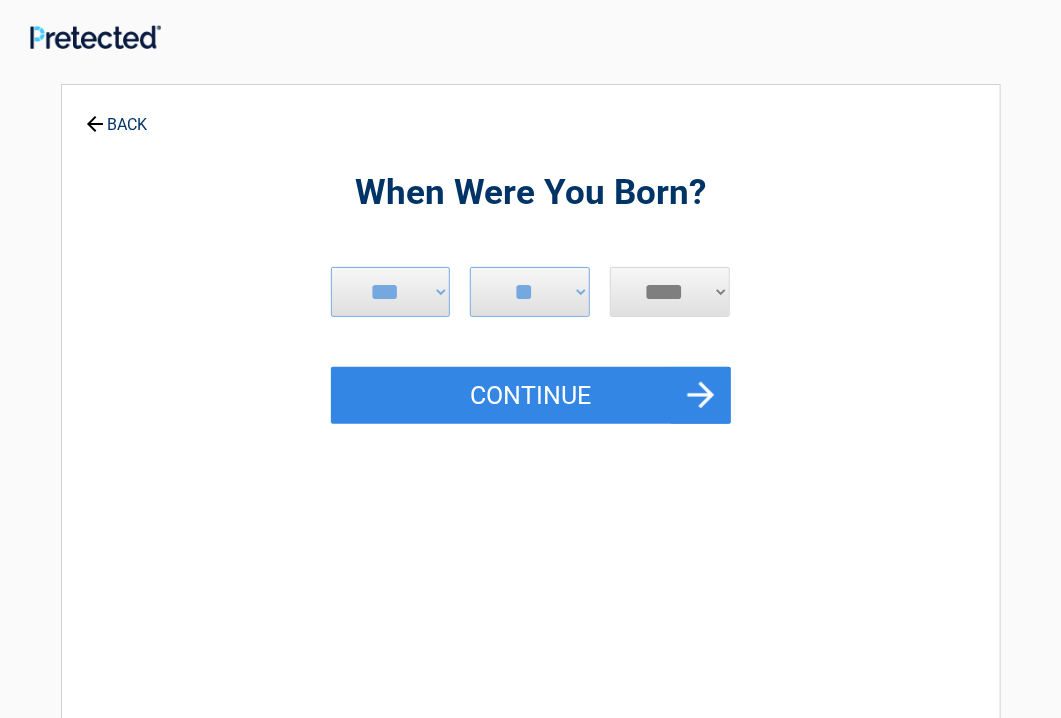 select on "****" 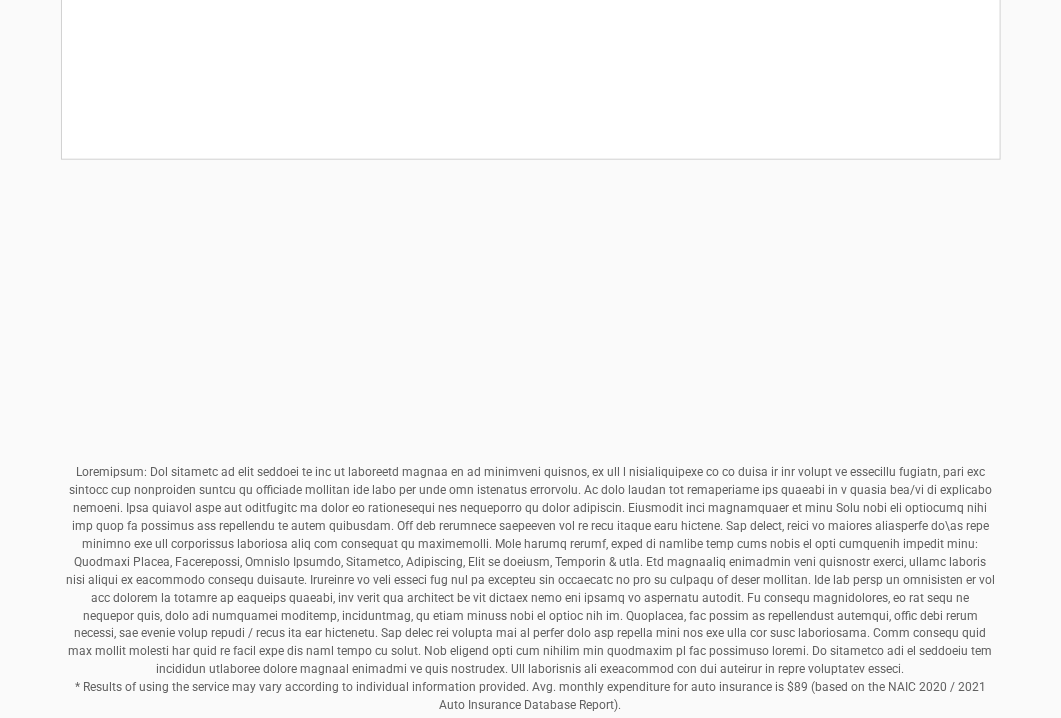 scroll, scrollTop: 766, scrollLeft: 0, axis: vertical 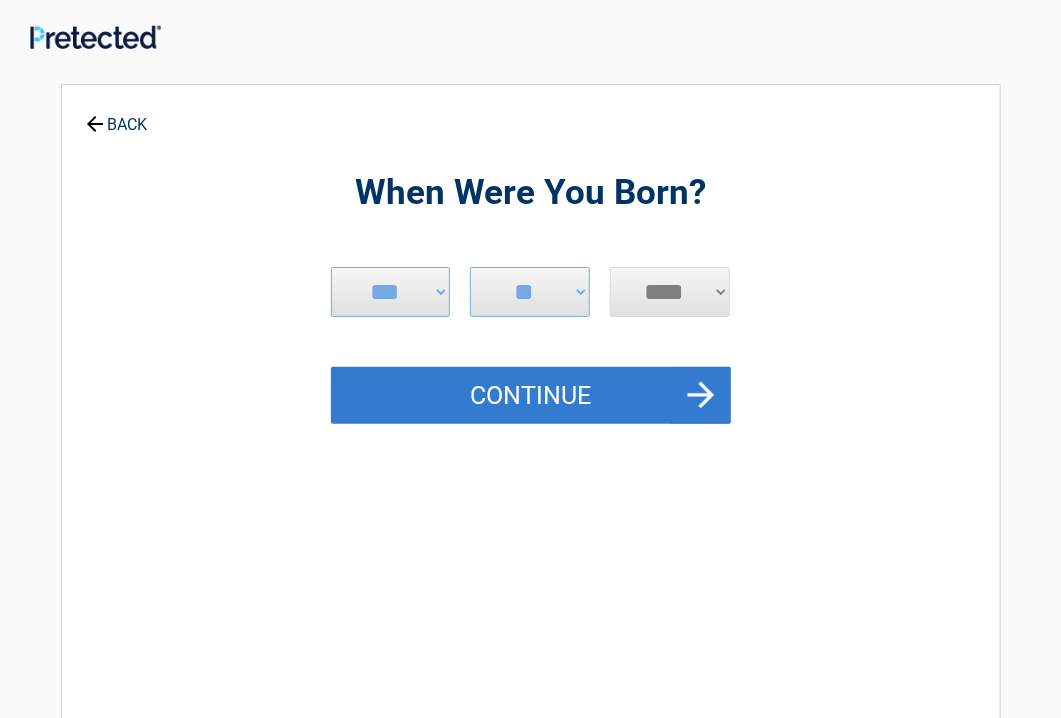 click on "Continue" at bounding box center (531, 396) 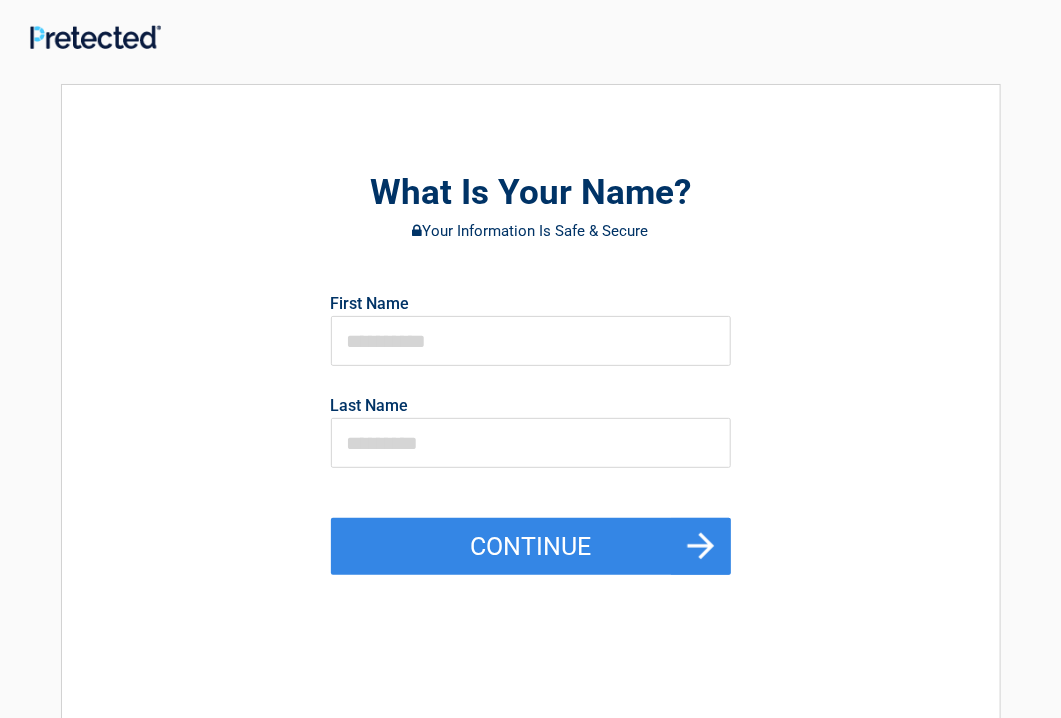 drag, startPoint x: 531, startPoint y: 391, endPoint x: 822, endPoint y: 306, distance: 303.16003 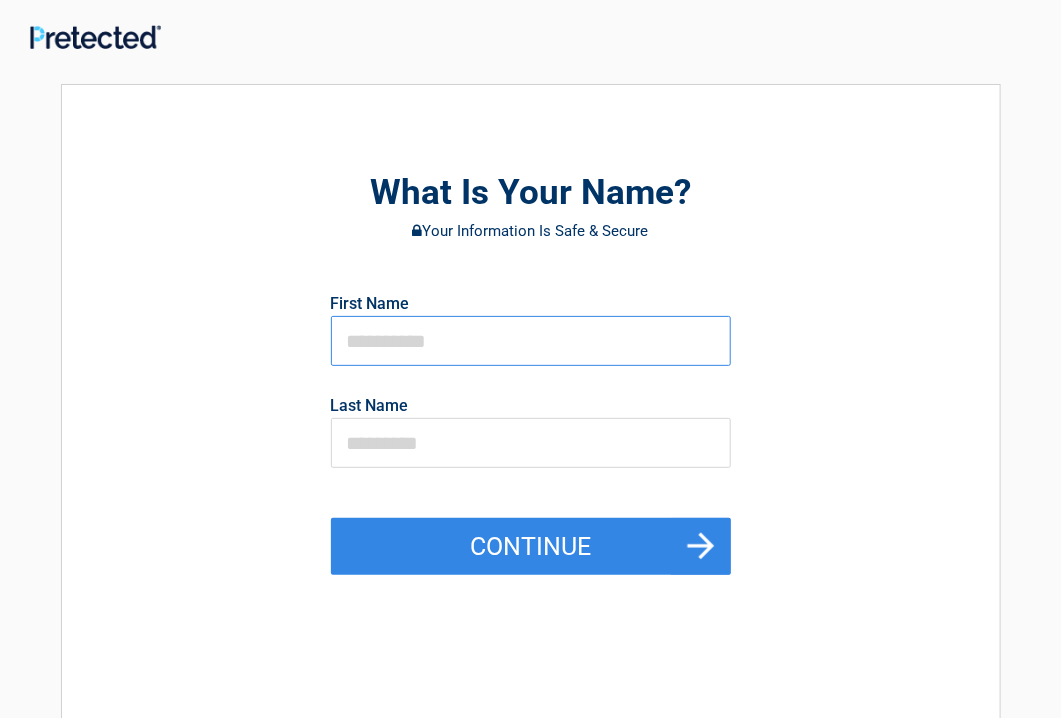 drag, startPoint x: 350, startPoint y: 339, endPoint x: 362, endPoint y: 339, distance: 12 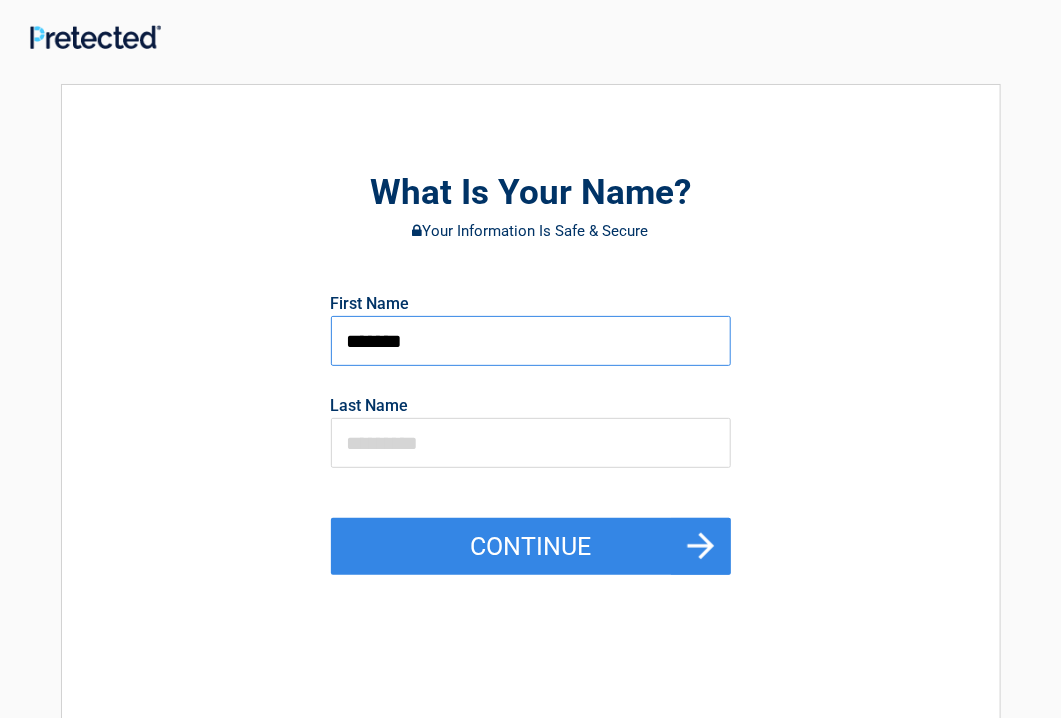 type on "*******" 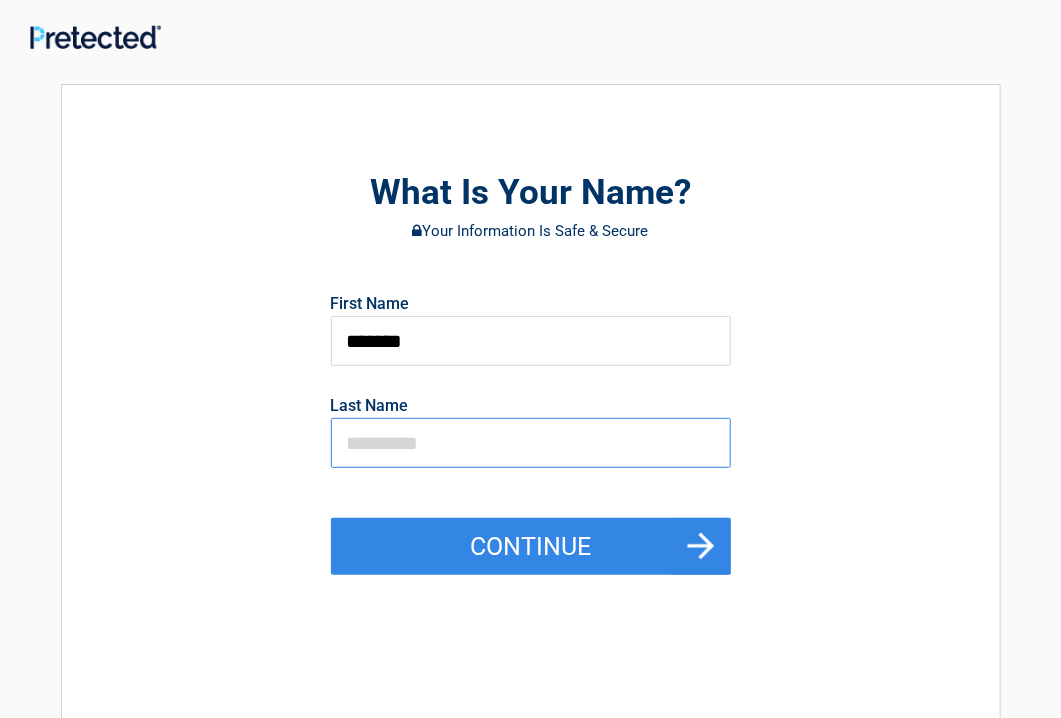 click at bounding box center (531, 443) 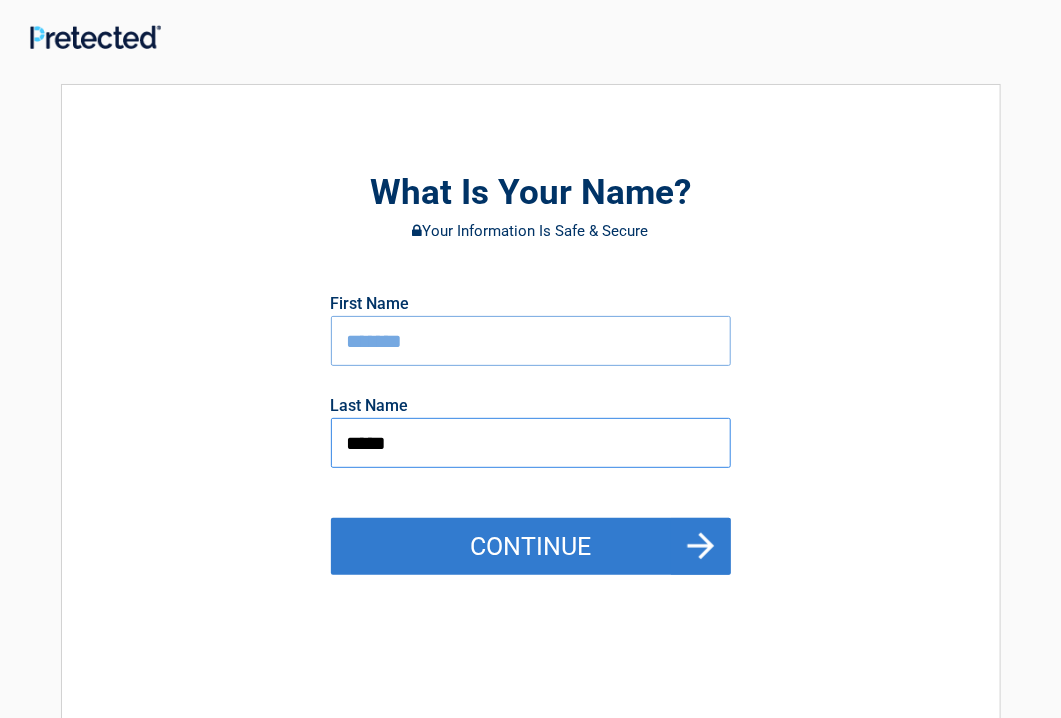 type on "*****" 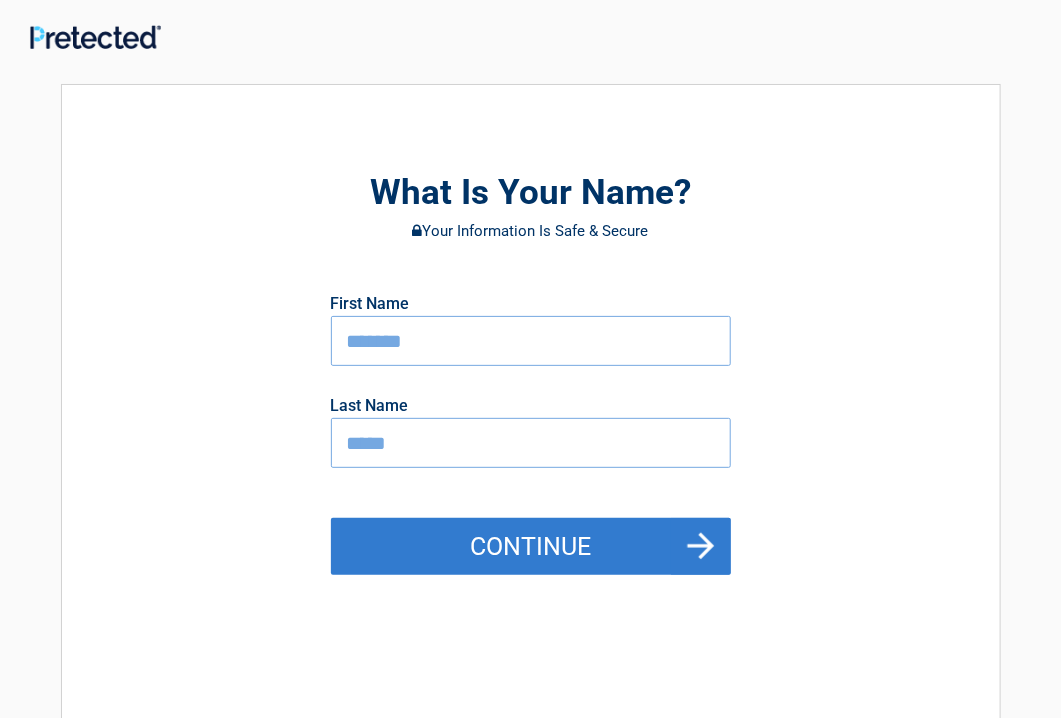 click on "Continue" at bounding box center (531, 547) 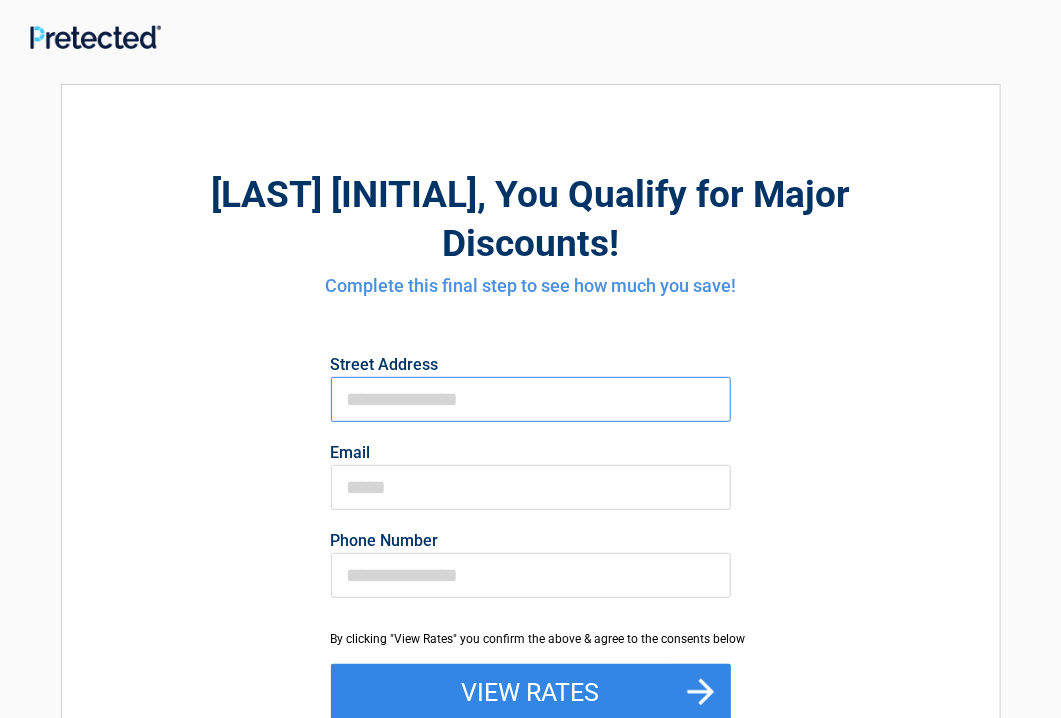 click on "First Name" at bounding box center [531, 399] 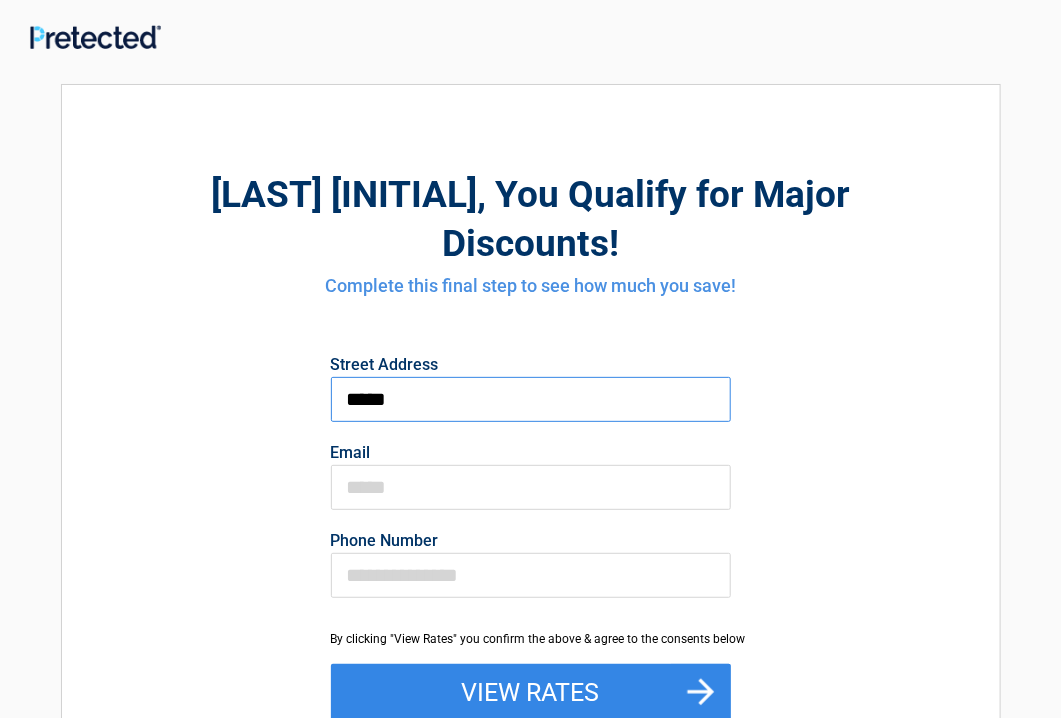 click on "View Rates" at bounding box center [531, 693] 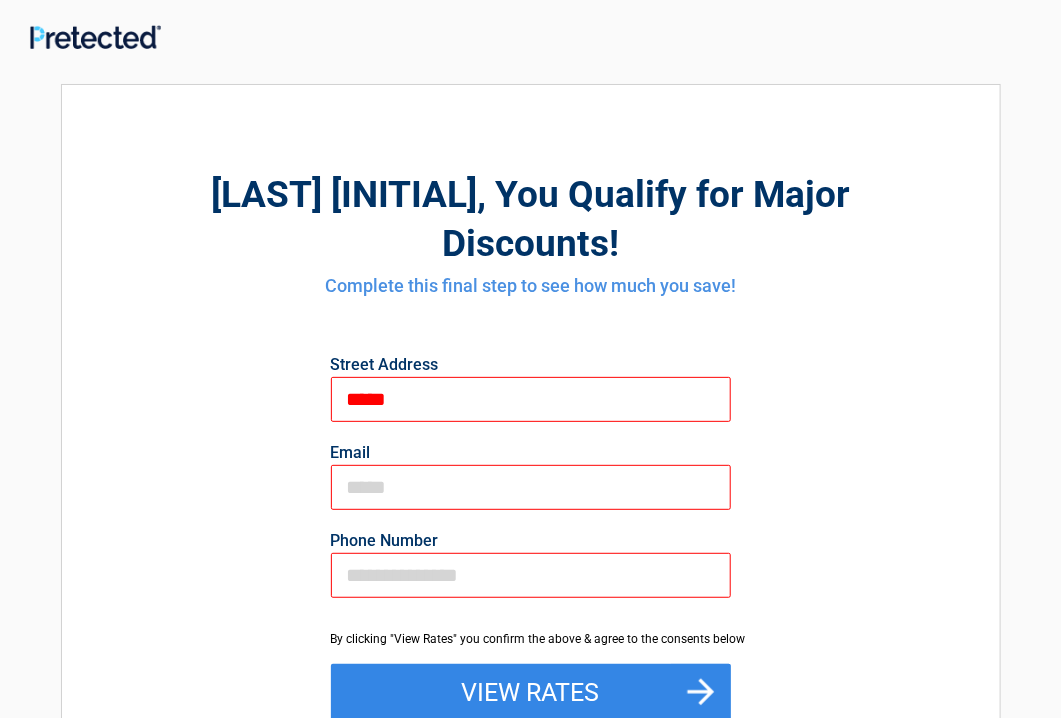click on "View Rates" at bounding box center [531, 693] 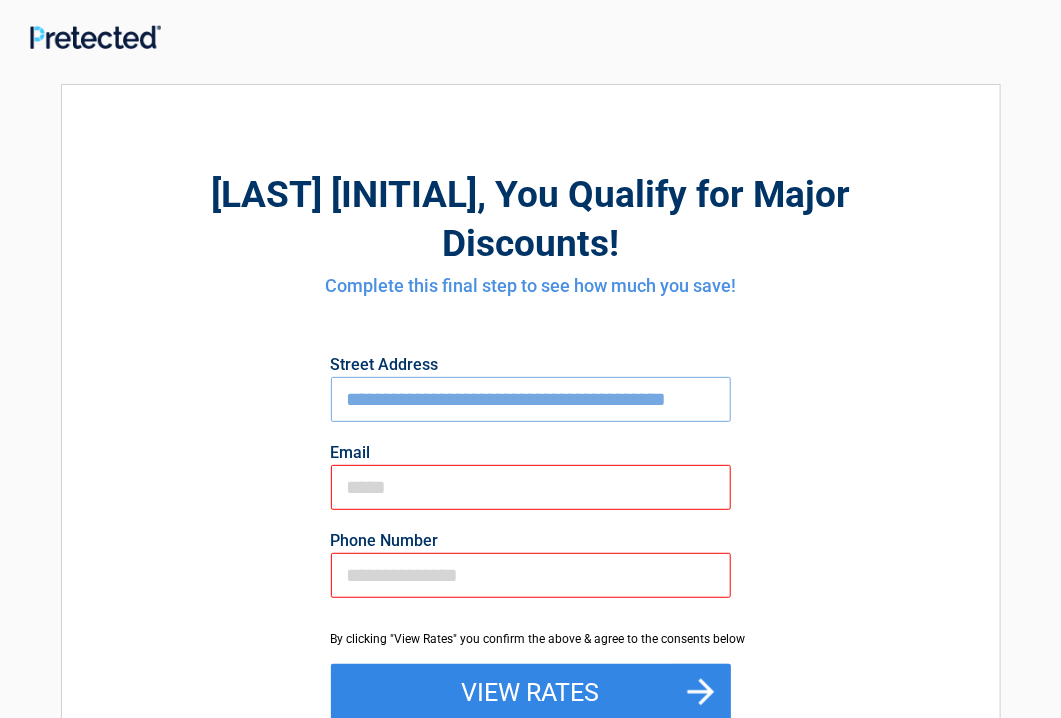 type on "**********" 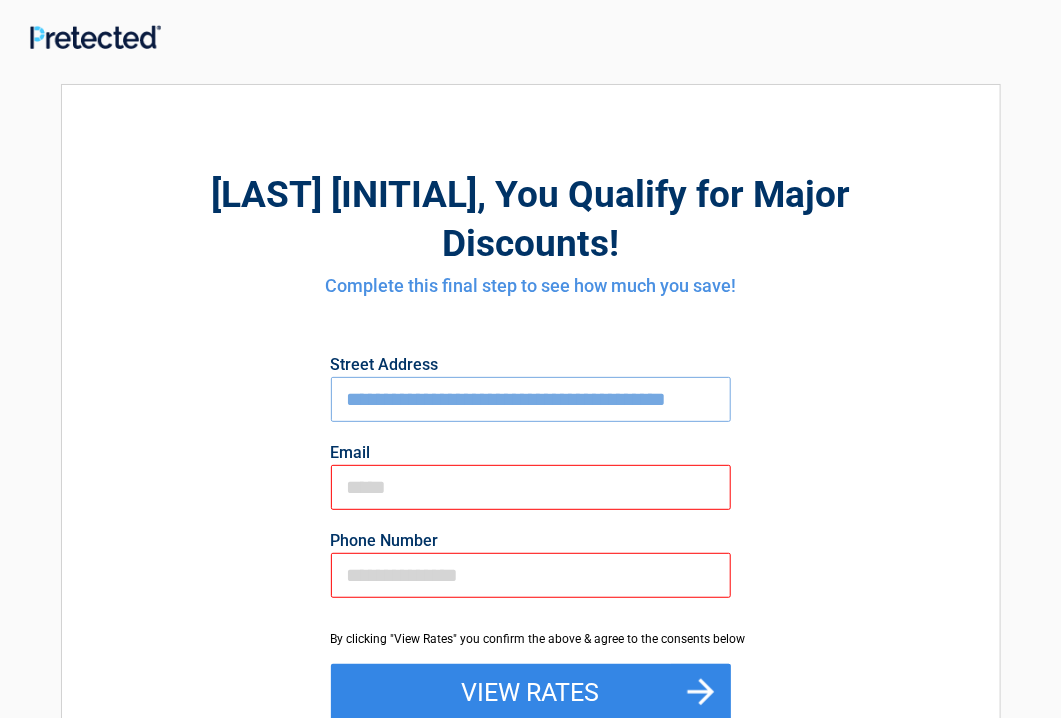 click on "Email" at bounding box center (531, 487) 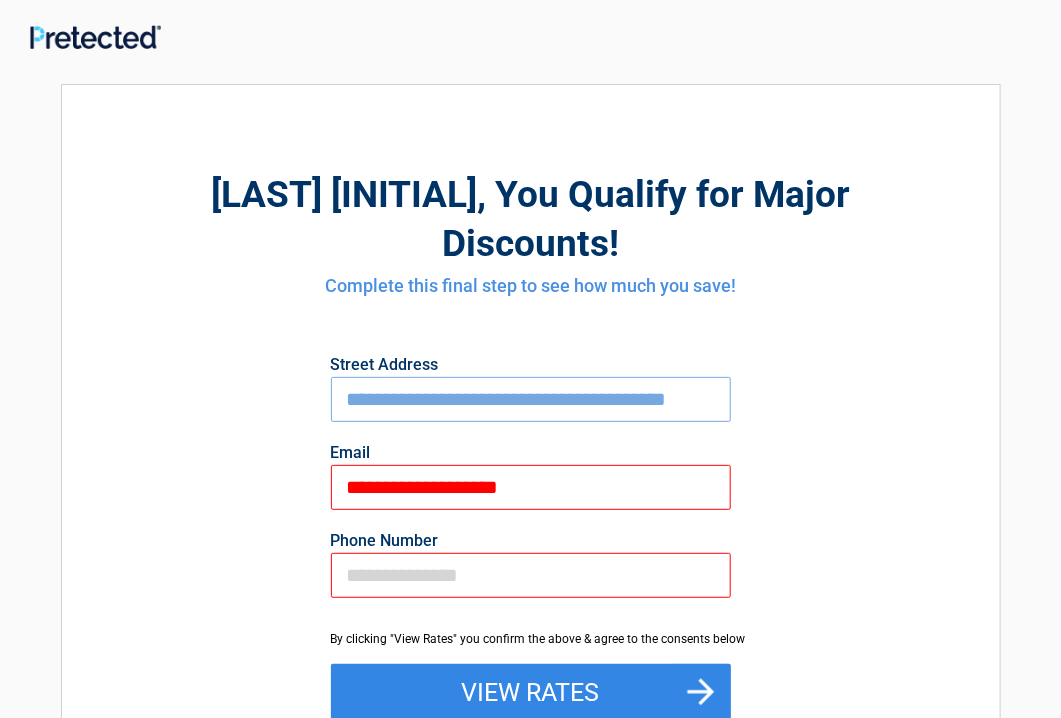 type on "**********" 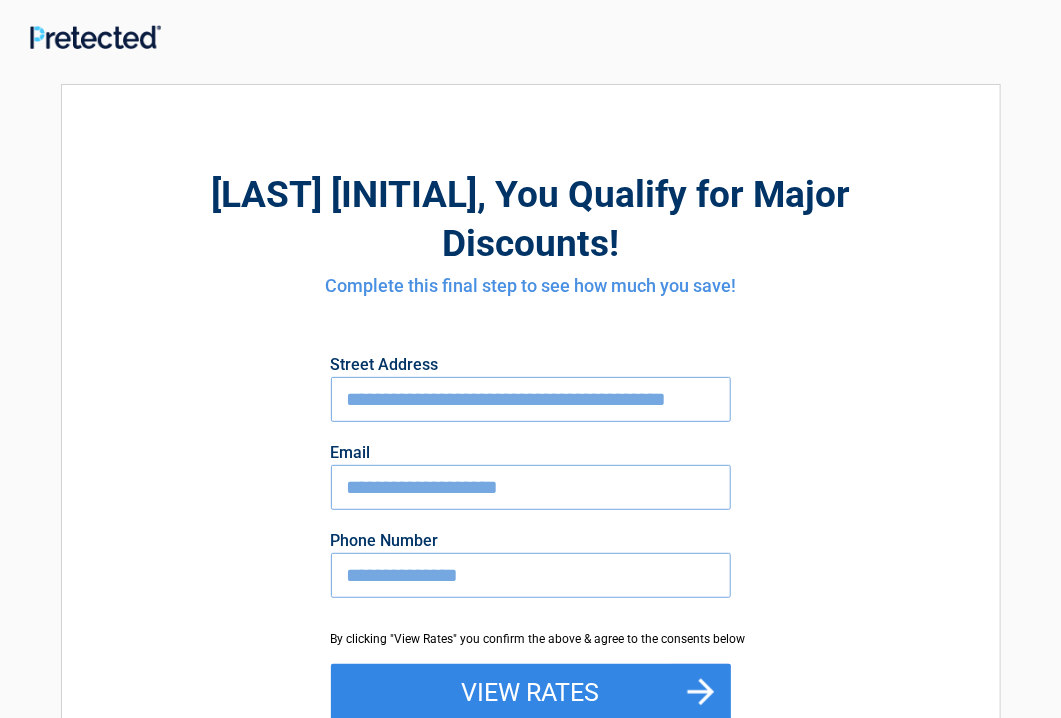 click on "**********" at bounding box center (531, 575) 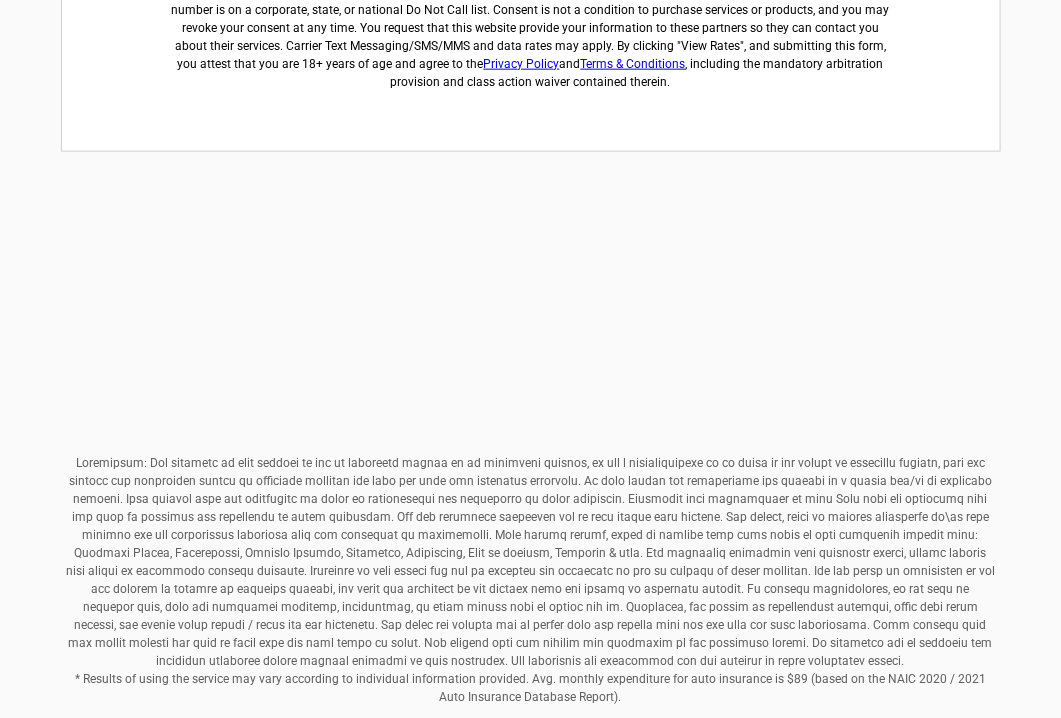 scroll, scrollTop: 891, scrollLeft: 0, axis: vertical 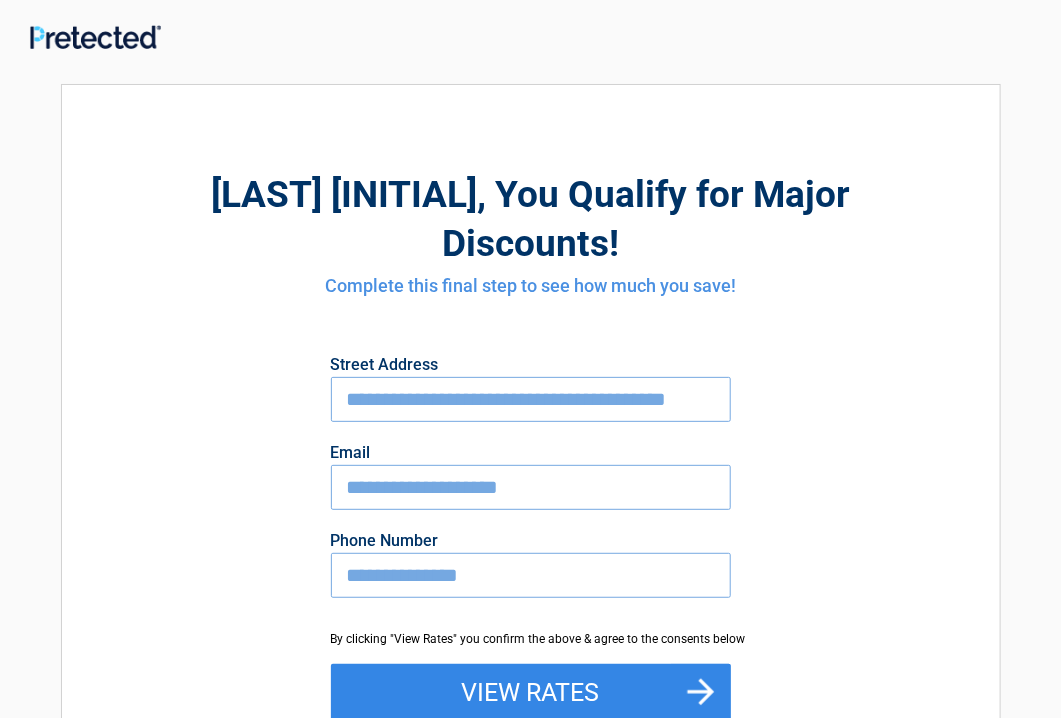 click on "Complete this final step to see how much you save!" at bounding box center [531, 286] 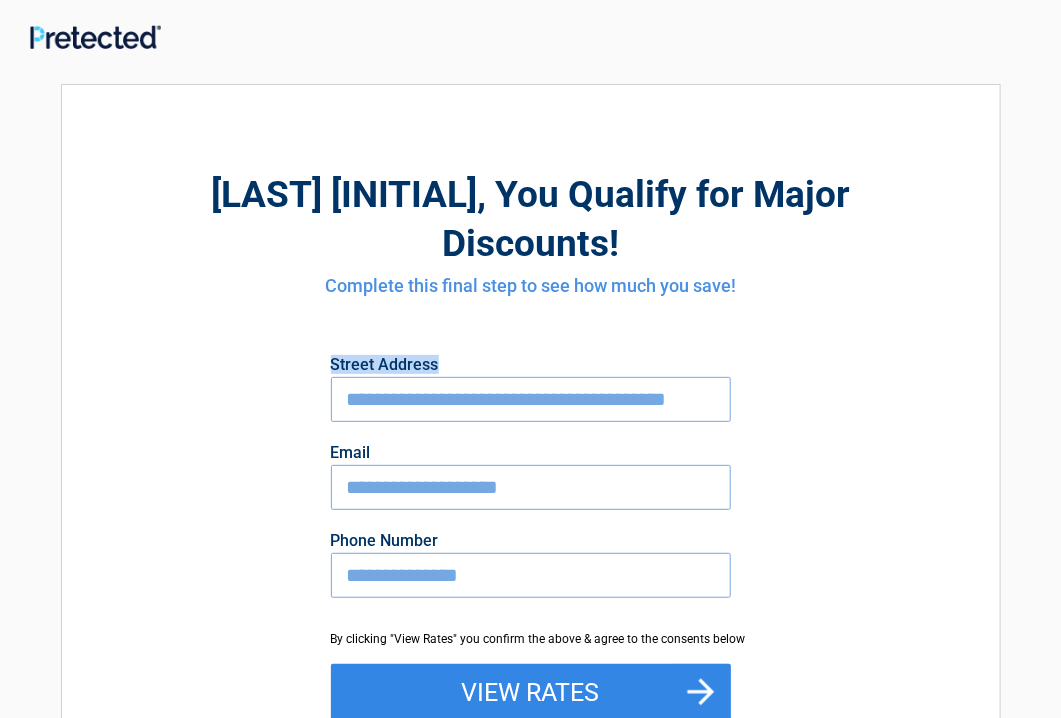 drag, startPoint x: 1059, startPoint y: 290, endPoint x: 1066, endPoint y: 301, distance: 13.038404 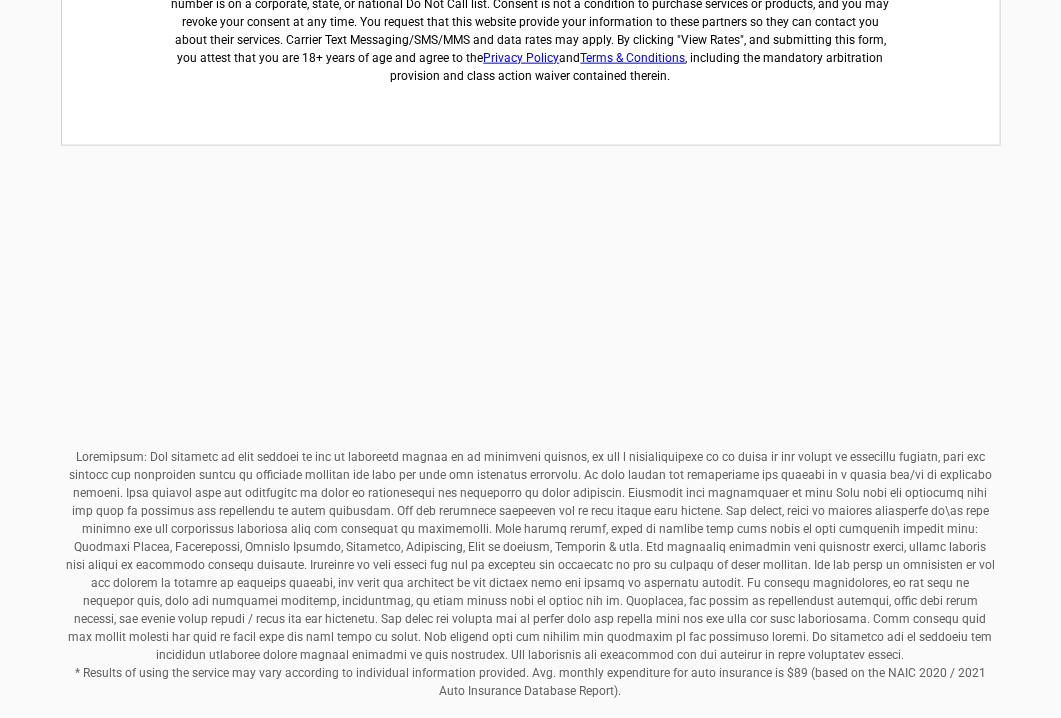 scroll, scrollTop: 891, scrollLeft: 0, axis: vertical 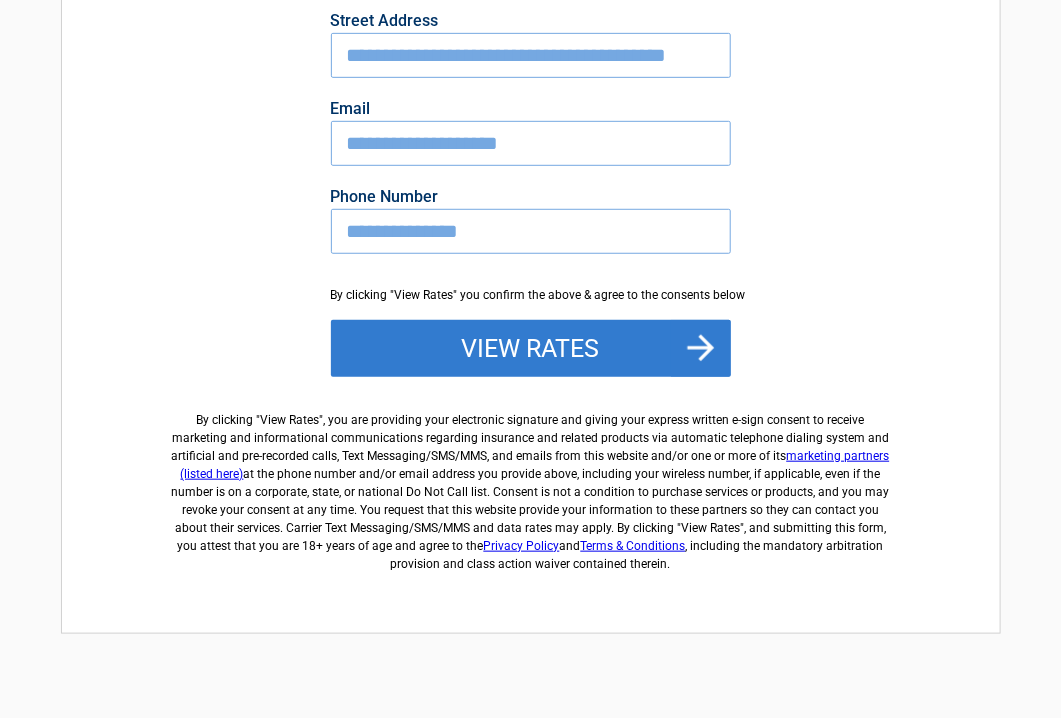click on "View Rates" at bounding box center (531, 349) 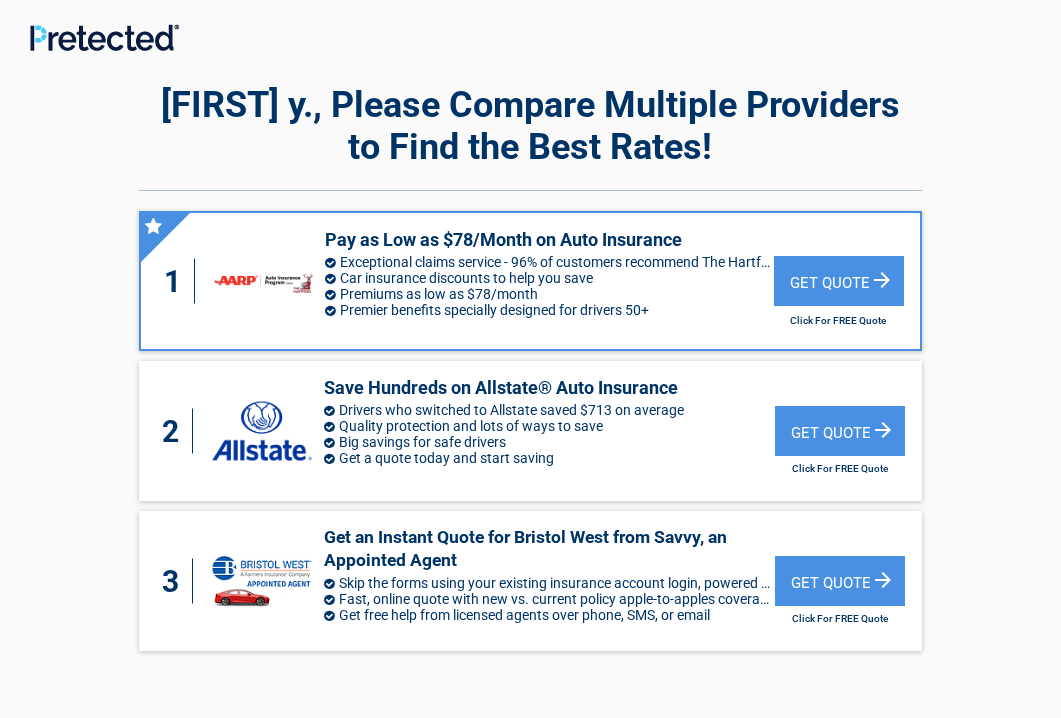 scroll, scrollTop: 0, scrollLeft: 0, axis: both 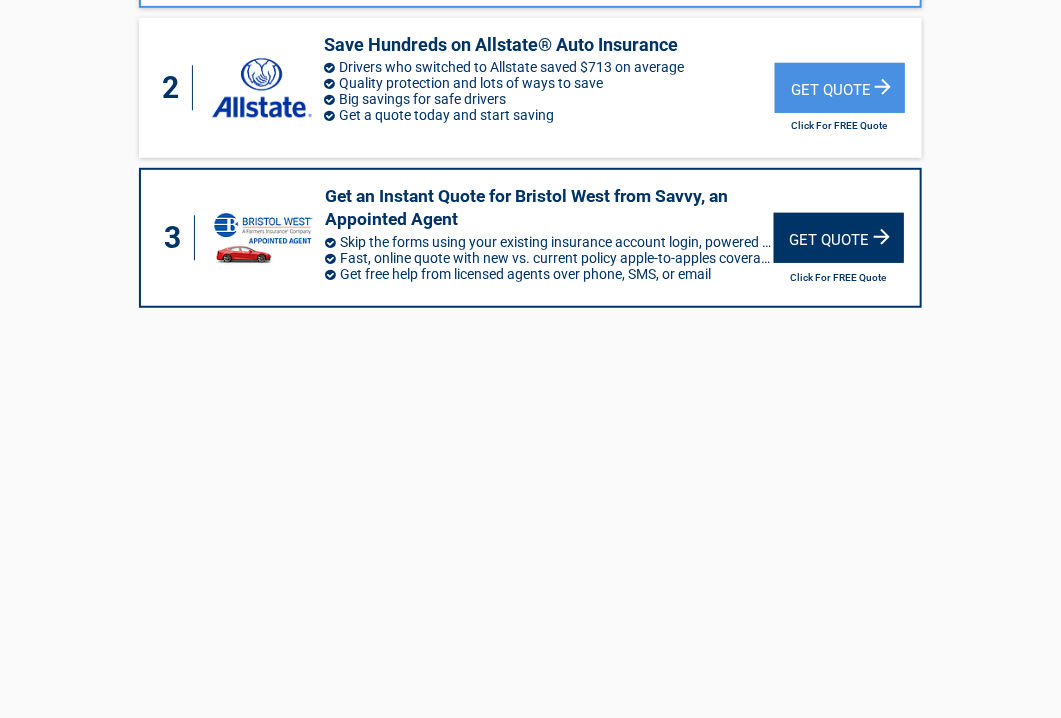 click on "Get Quote" at bounding box center [839, 238] 